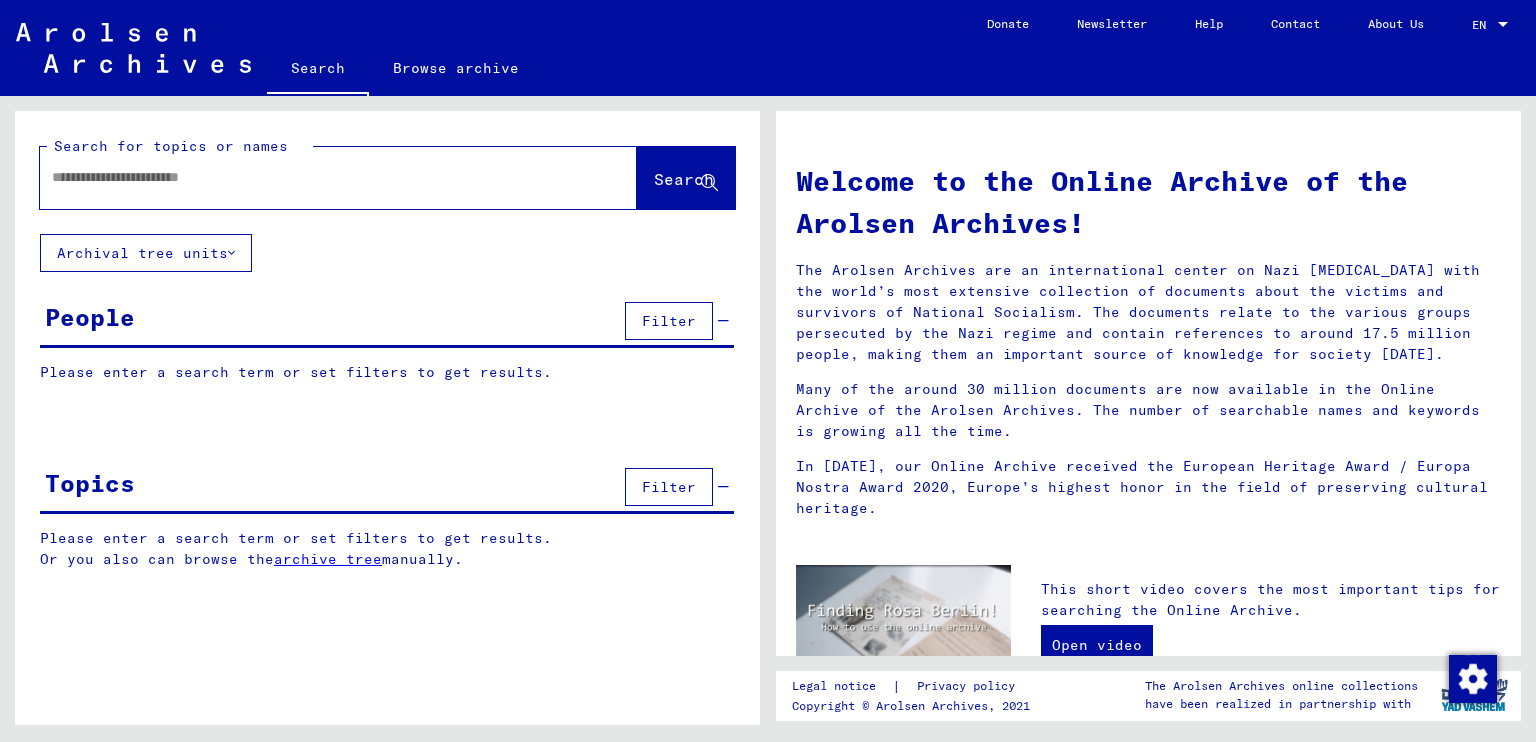 scroll, scrollTop: 0, scrollLeft: 0, axis: both 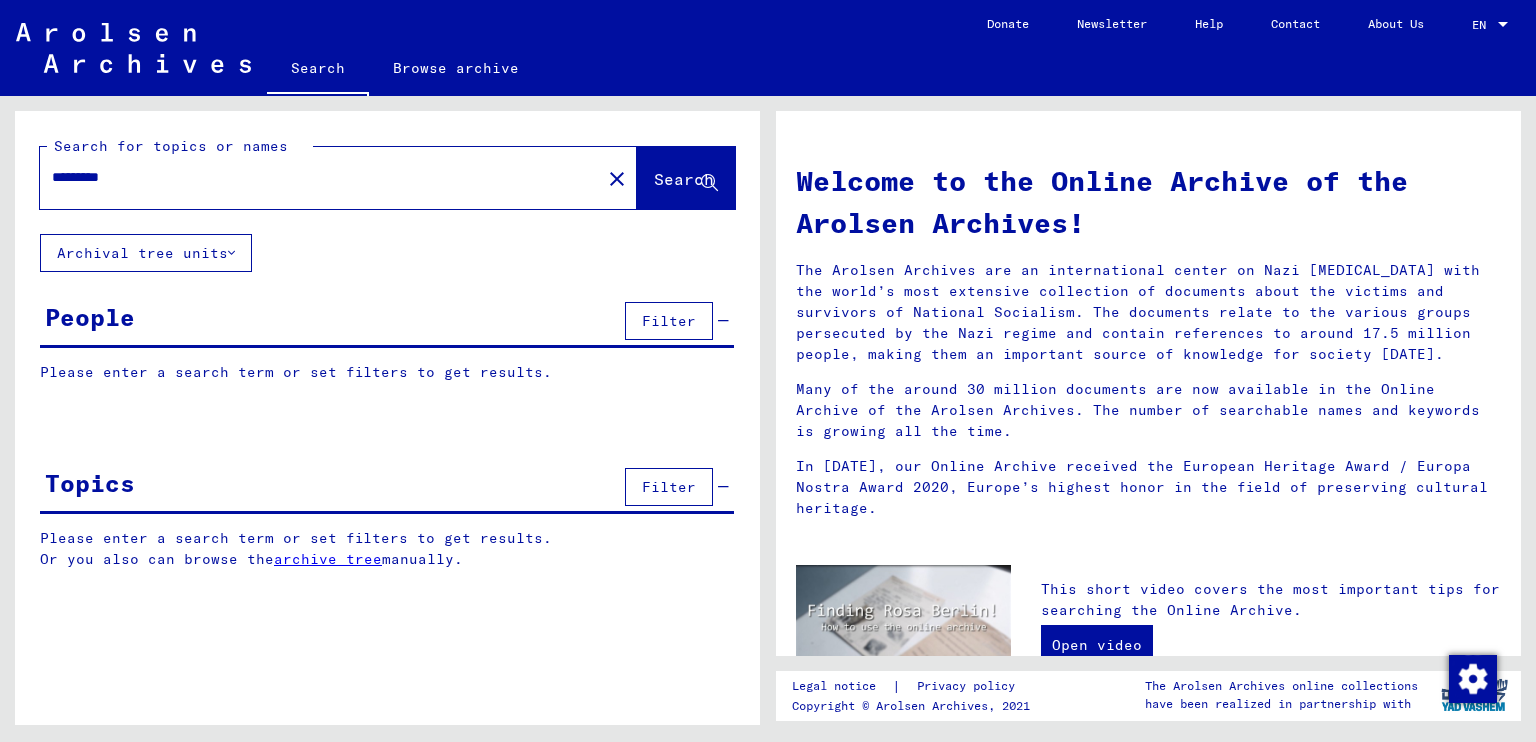 type on "*********" 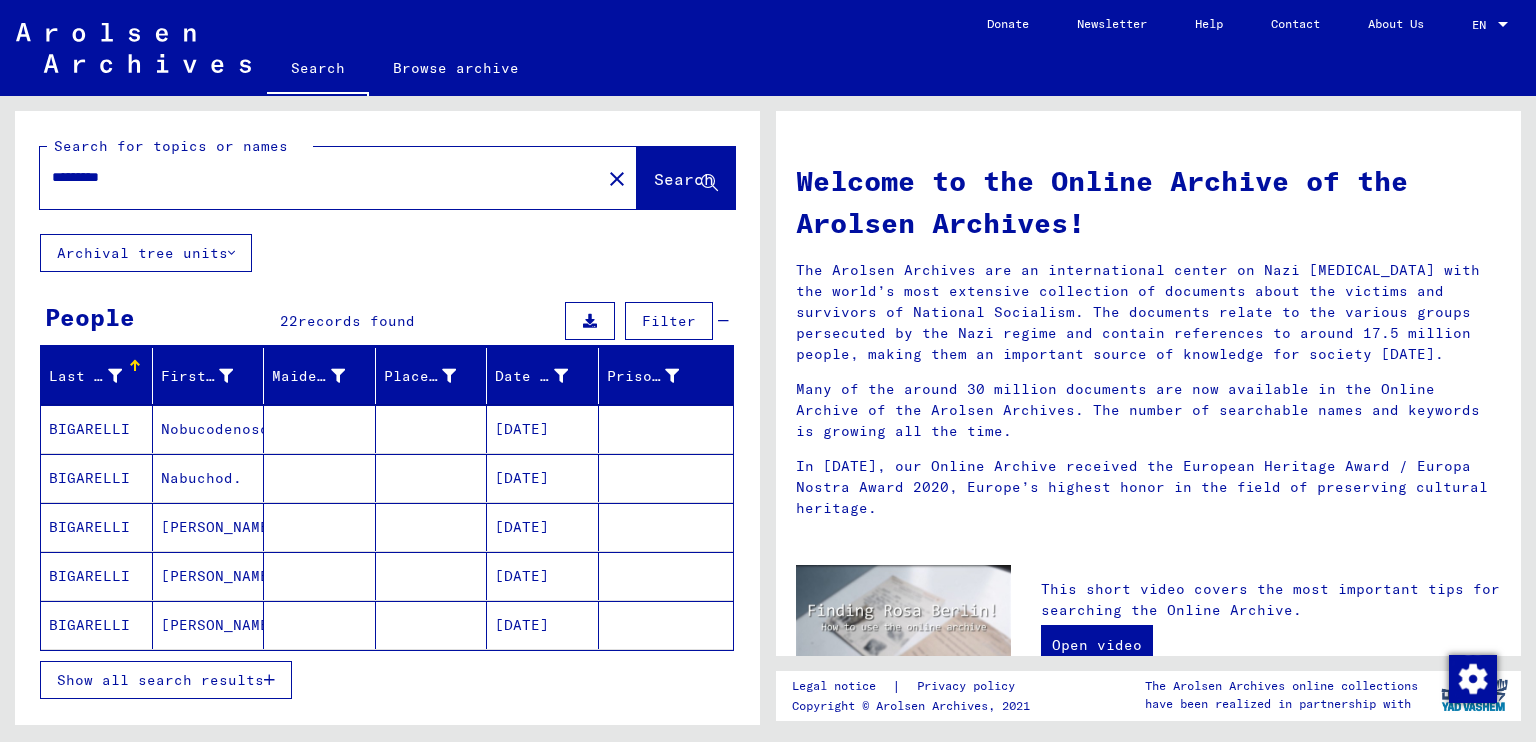 click on "Show all search results" at bounding box center (160, 680) 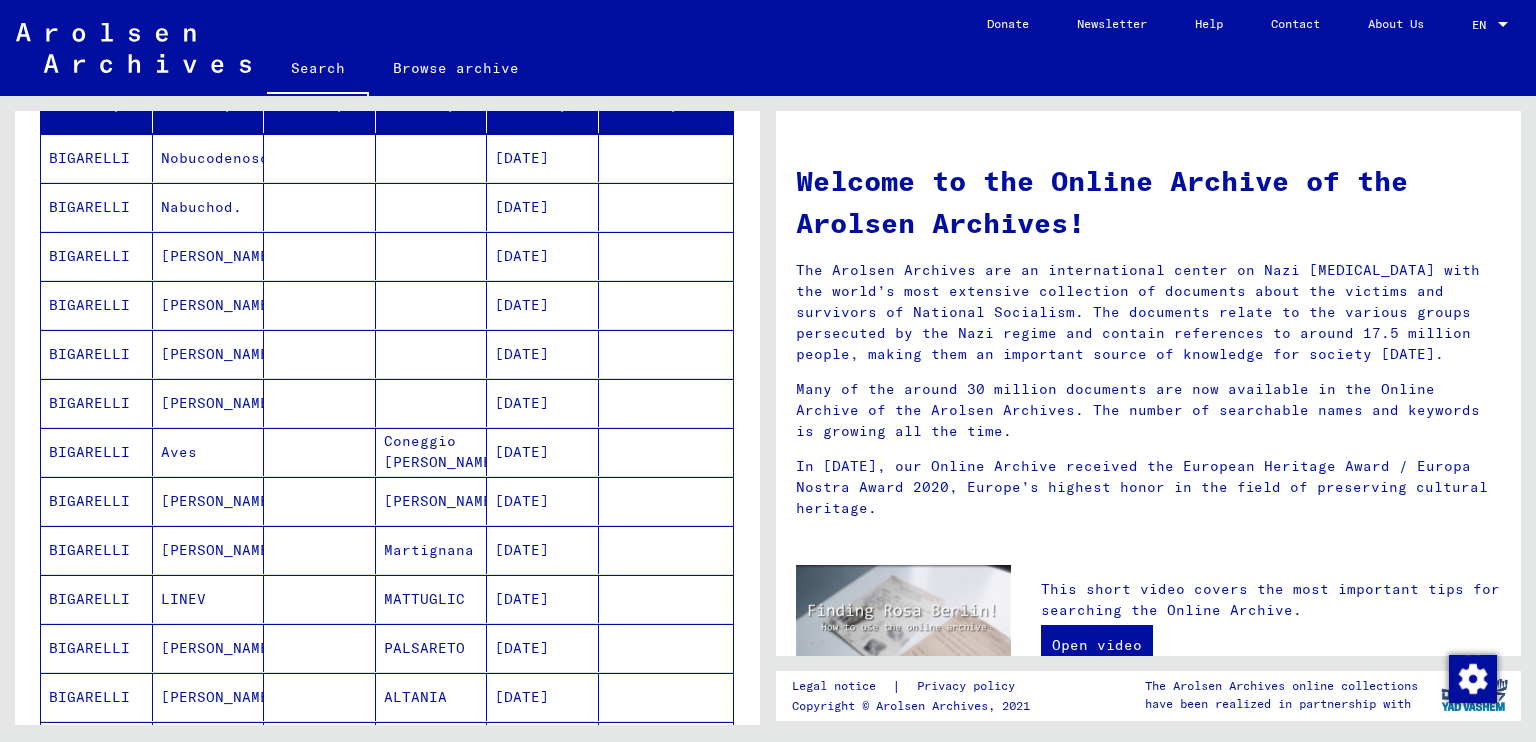 scroll, scrollTop: 228, scrollLeft: 0, axis: vertical 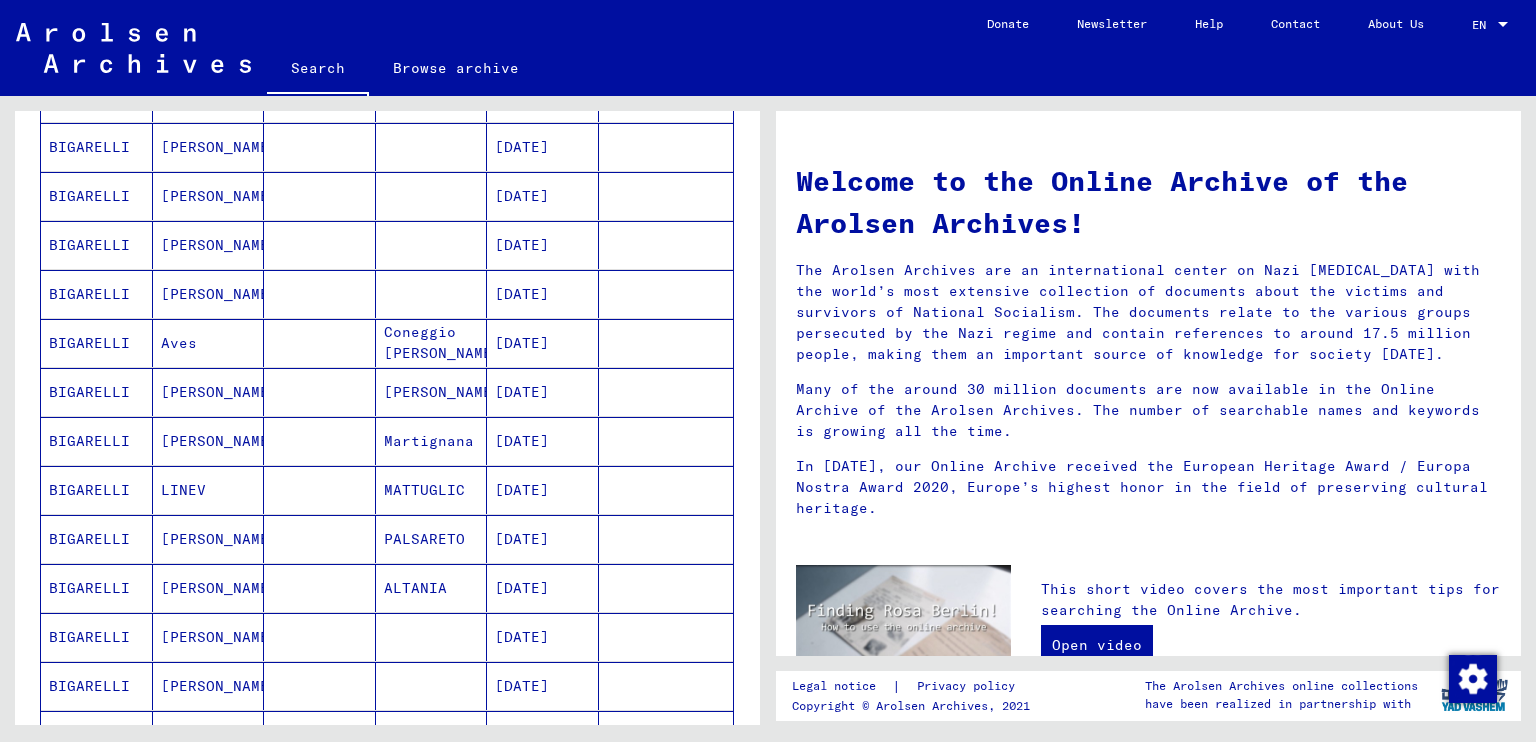 click on "[DATE]" at bounding box center [543, 441] 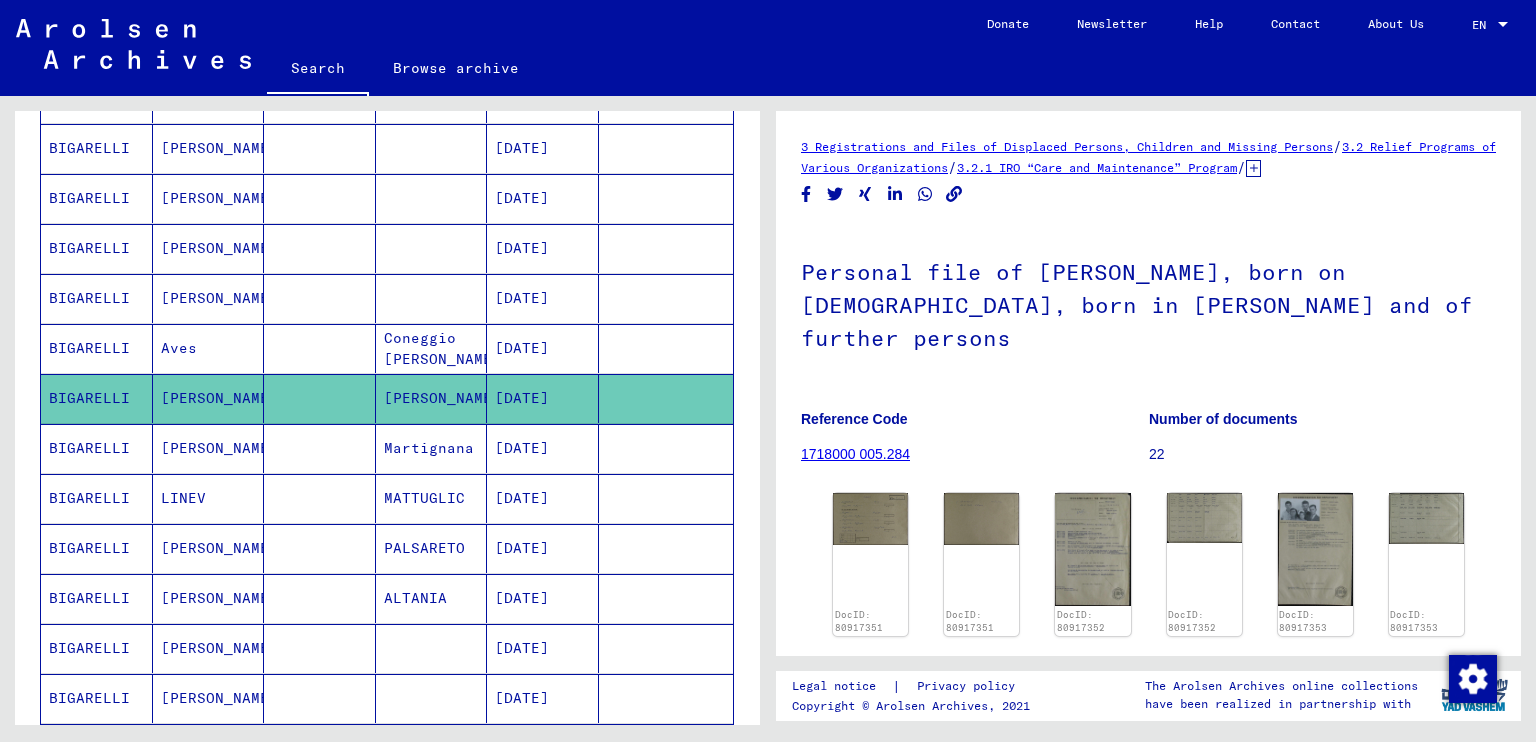 scroll, scrollTop: 0, scrollLeft: 0, axis: both 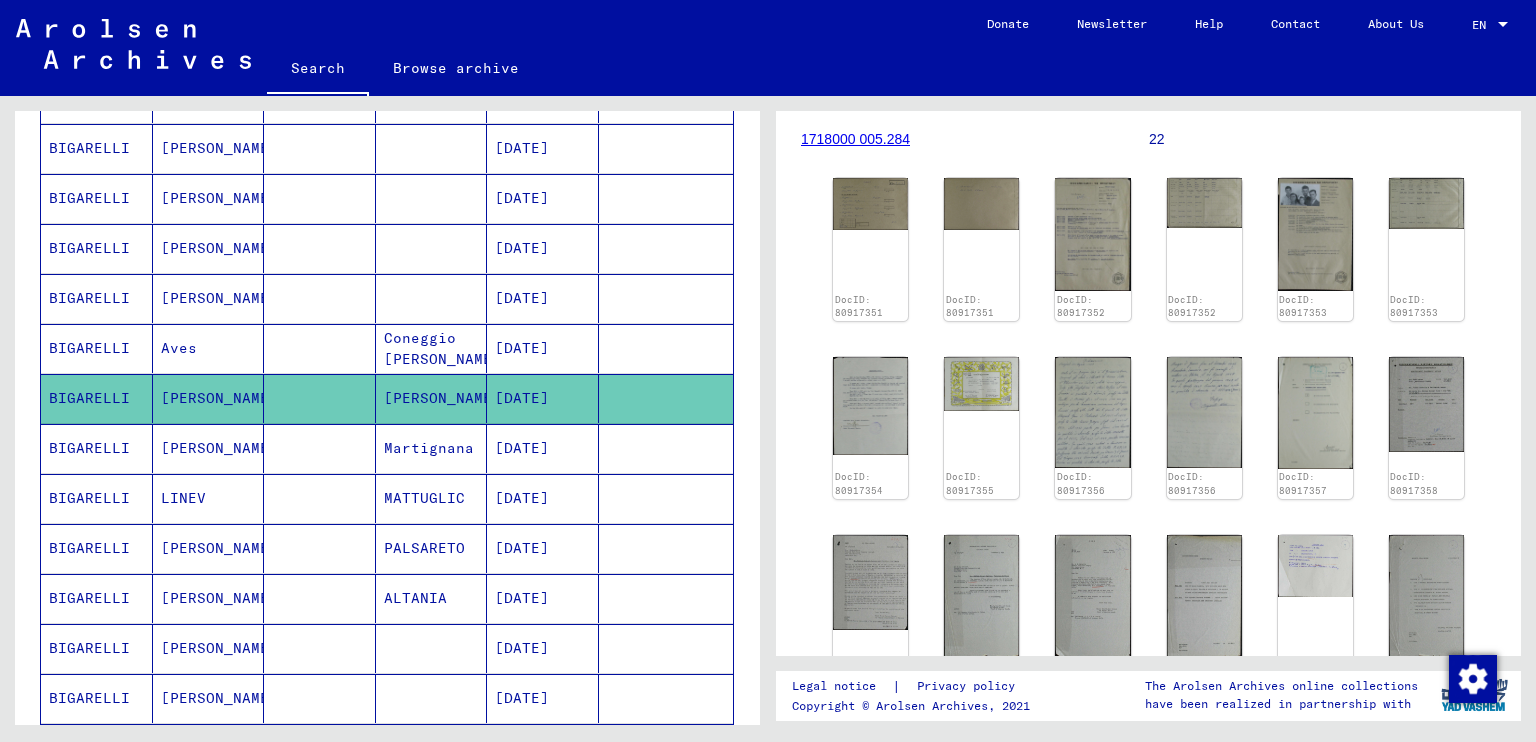 click on "[PERSON_NAME]" at bounding box center (209, 698) 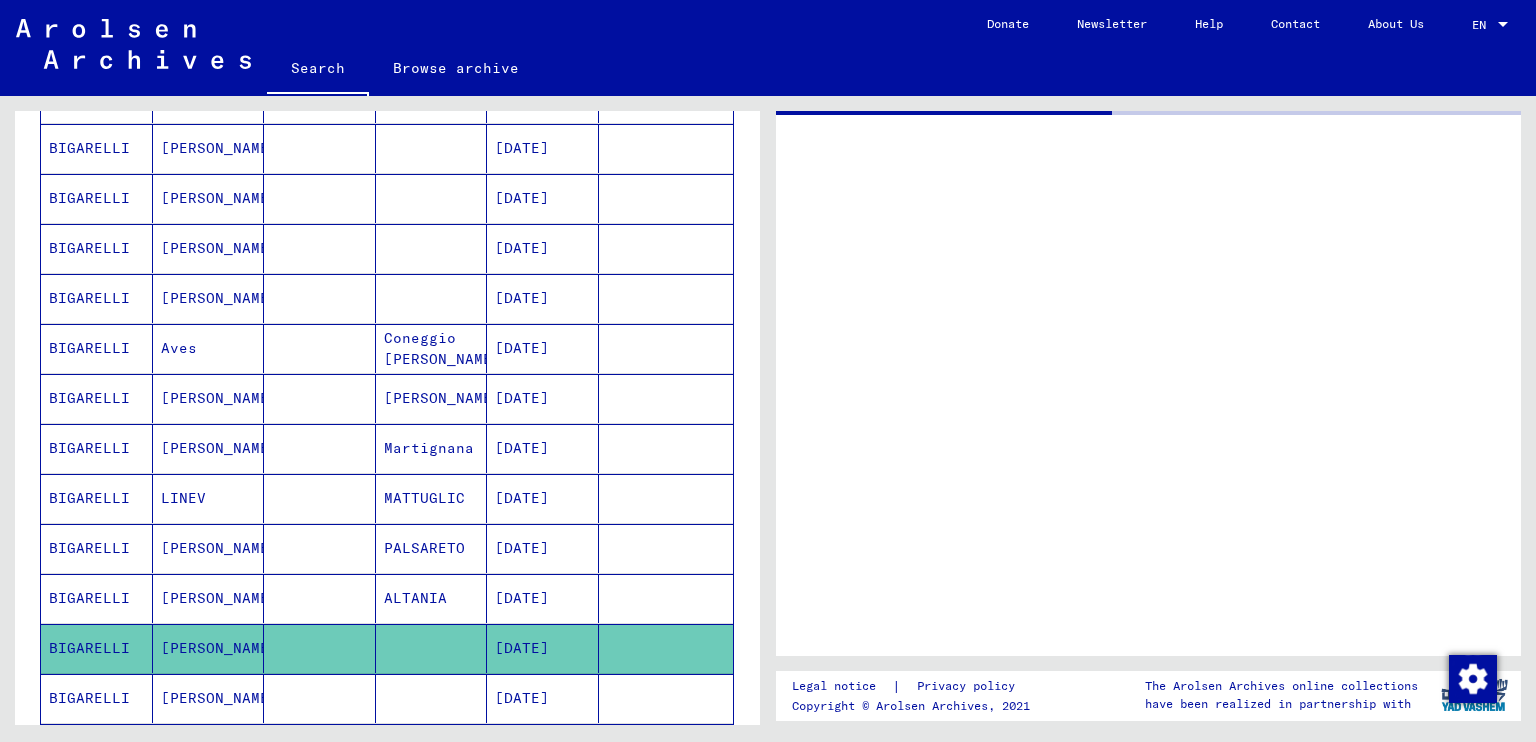 scroll, scrollTop: 0, scrollLeft: 0, axis: both 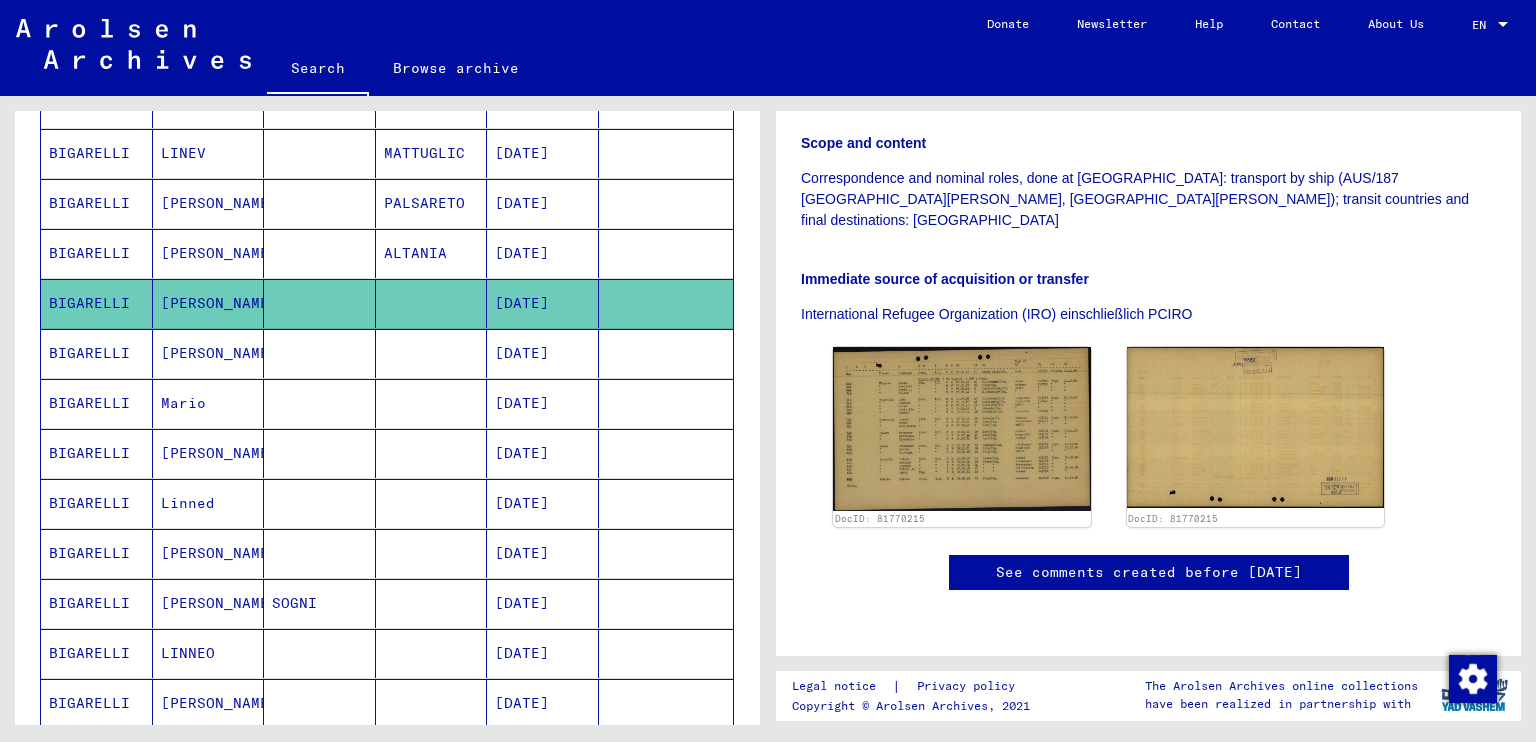 click on "[PERSON_NAME]" at bounding box center [209, 603] 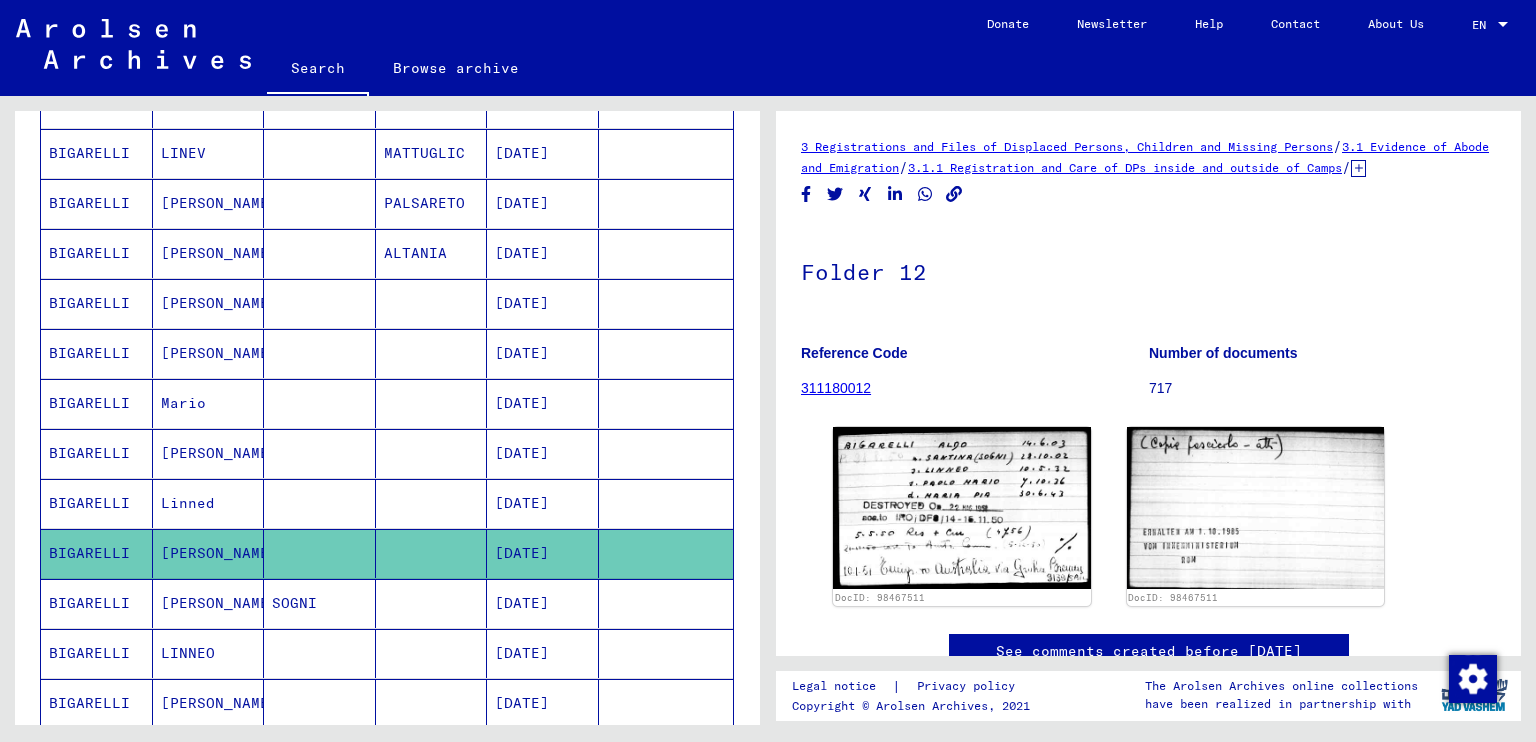 scroll, scrollTop: 0, scrollLeft: 0, axis: both 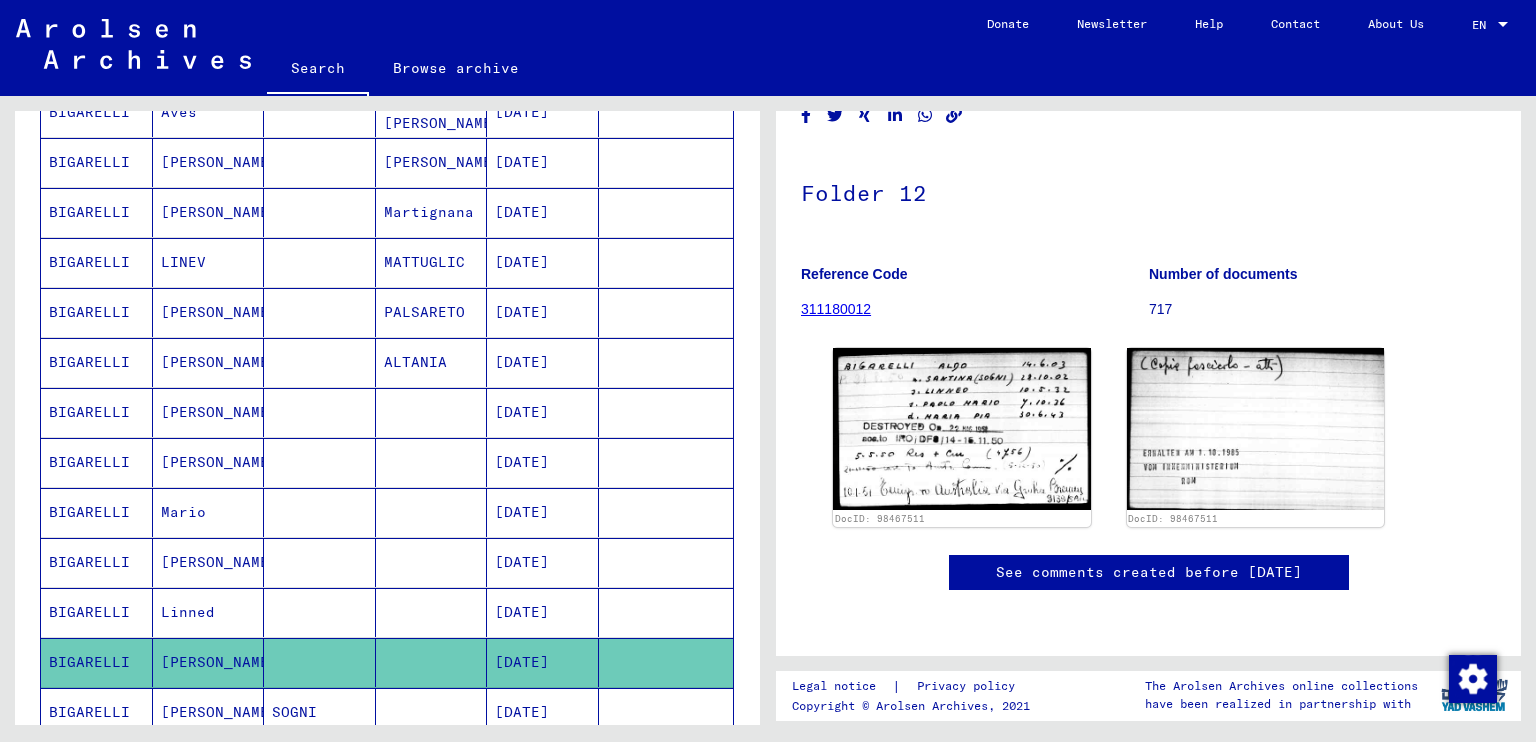 click on "[PERSON_NAME]" at bounding box center [209, 212] 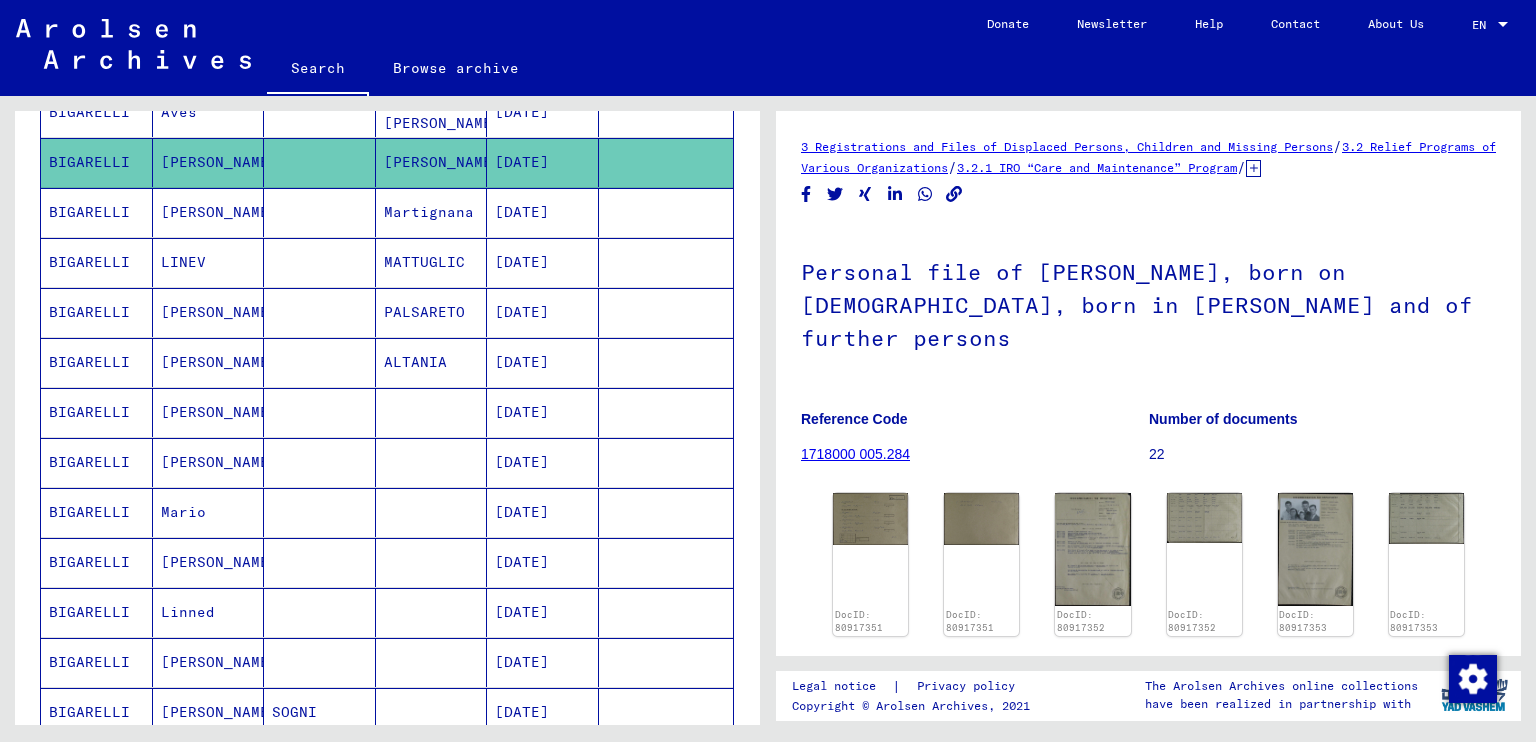 scroll, scrollTop: 0, scrollLeft: 0, axis: both 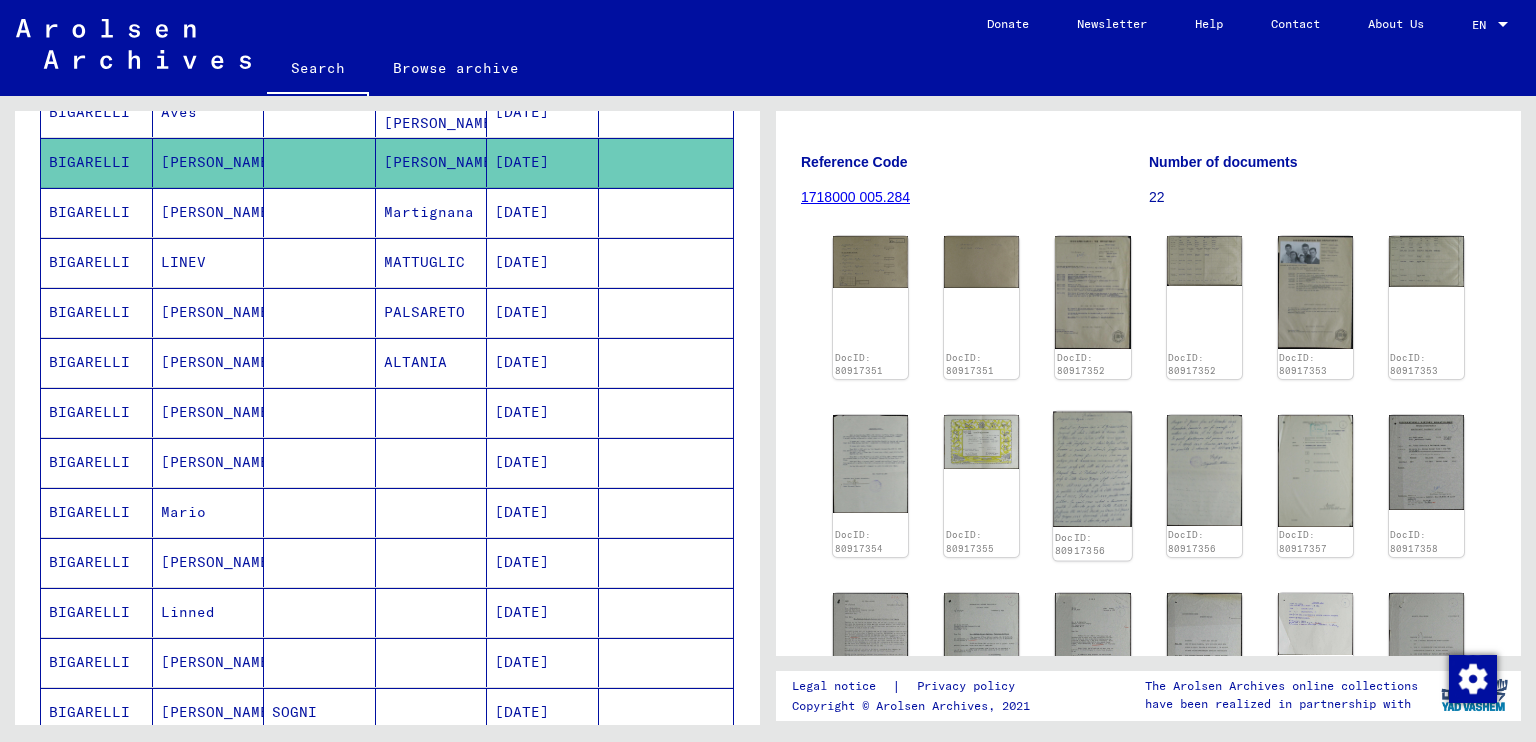 click 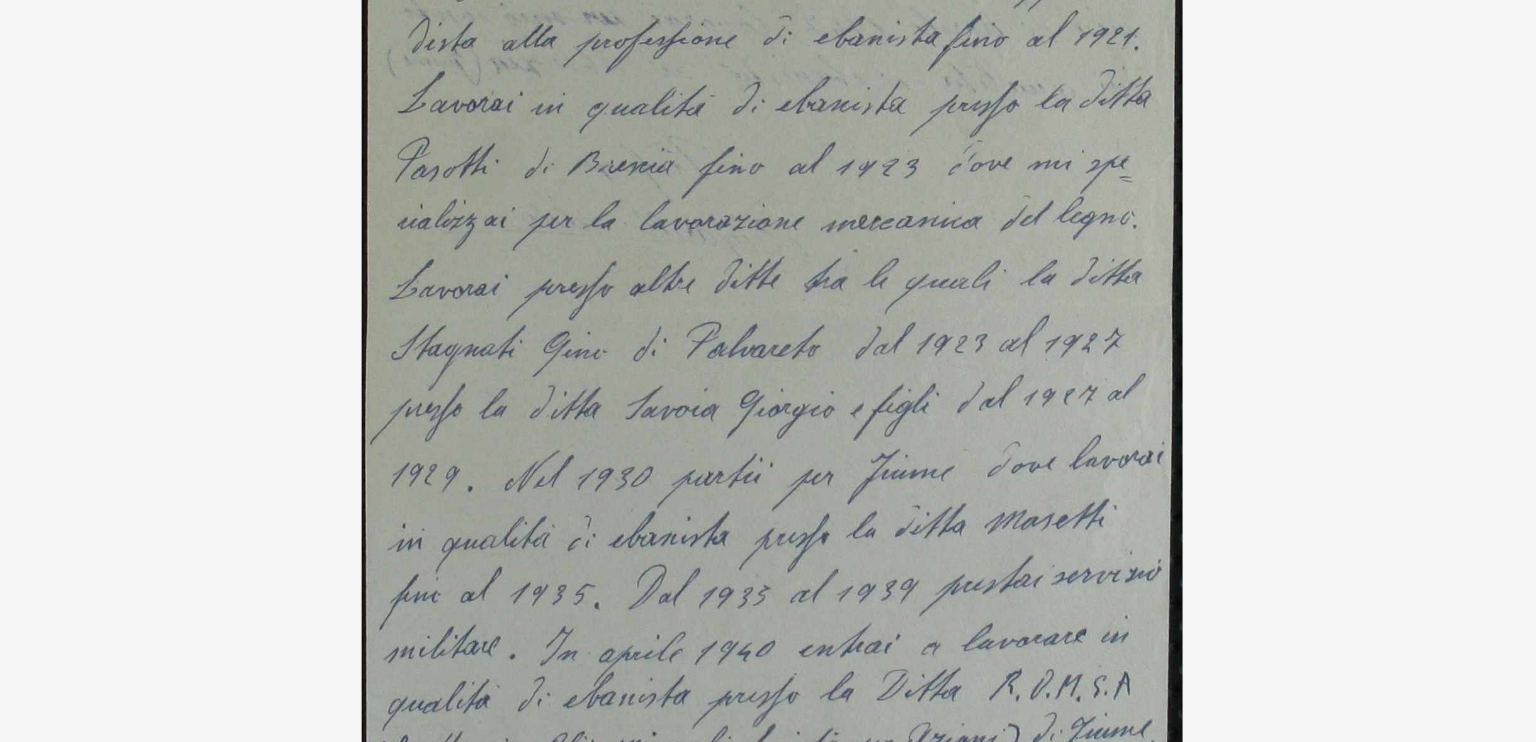 type 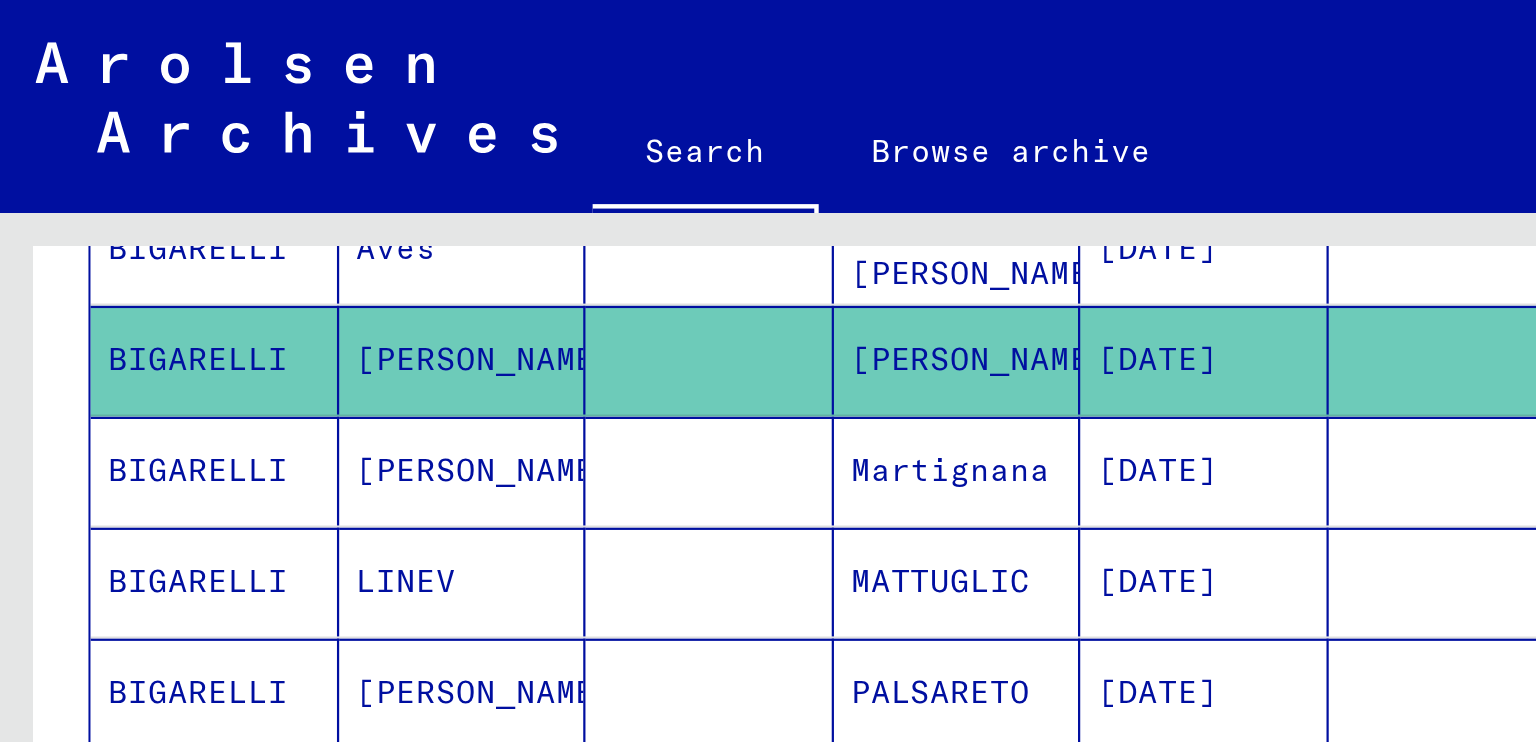 scroll, scrollTop: 0, scrollLeft: 0, axis: both 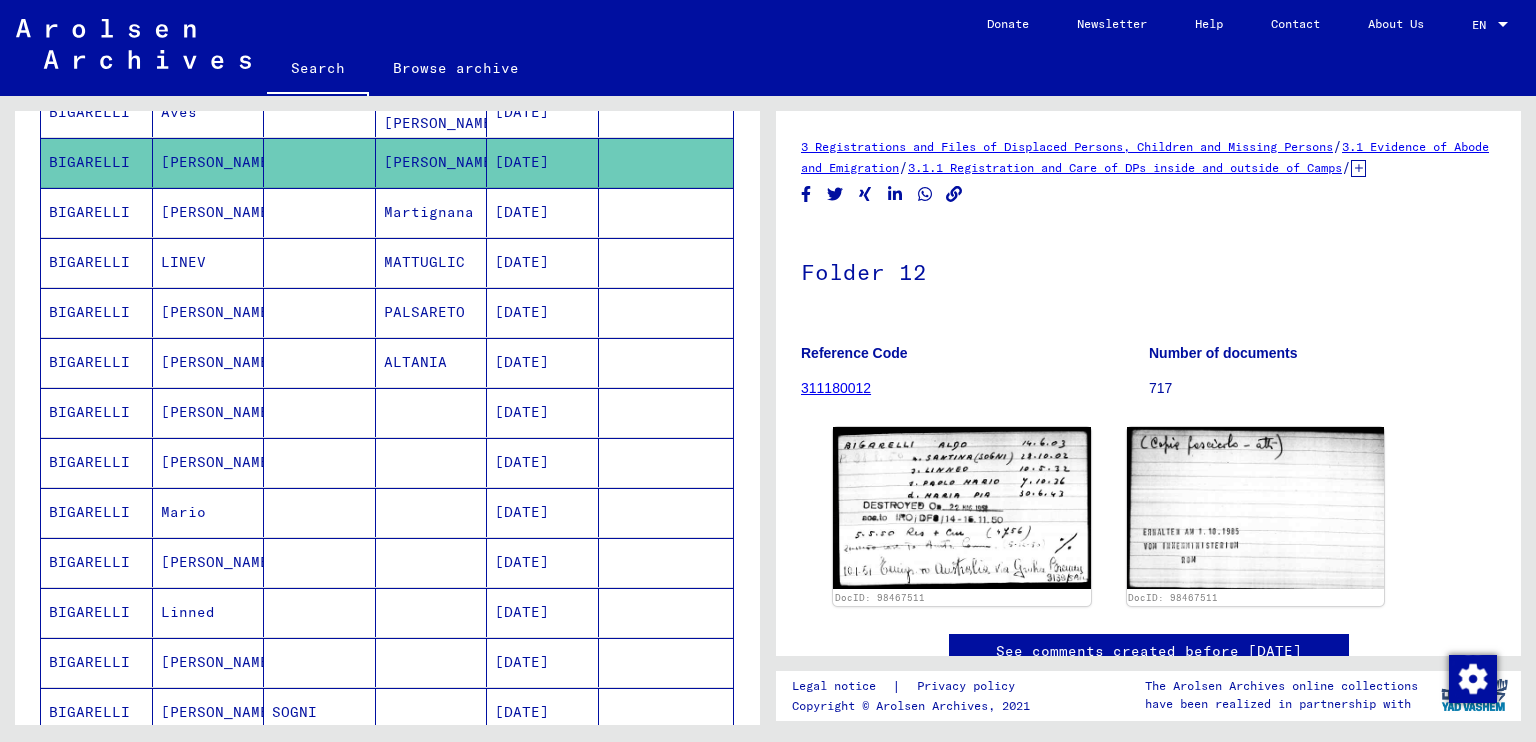 click on "[PERSON_NAME]" 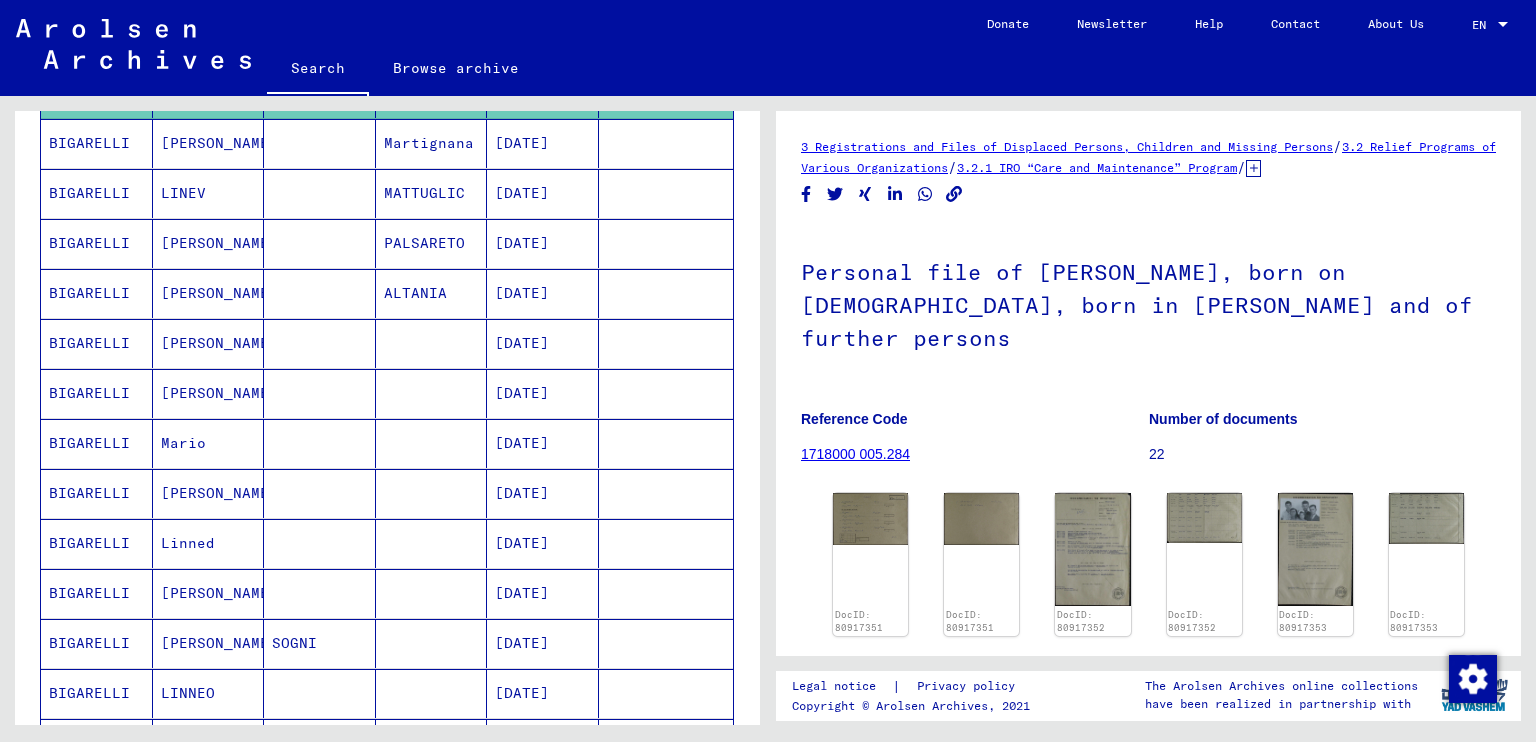 scroll, scrollTop: 717, scrollLeft: 0, axis: vertical 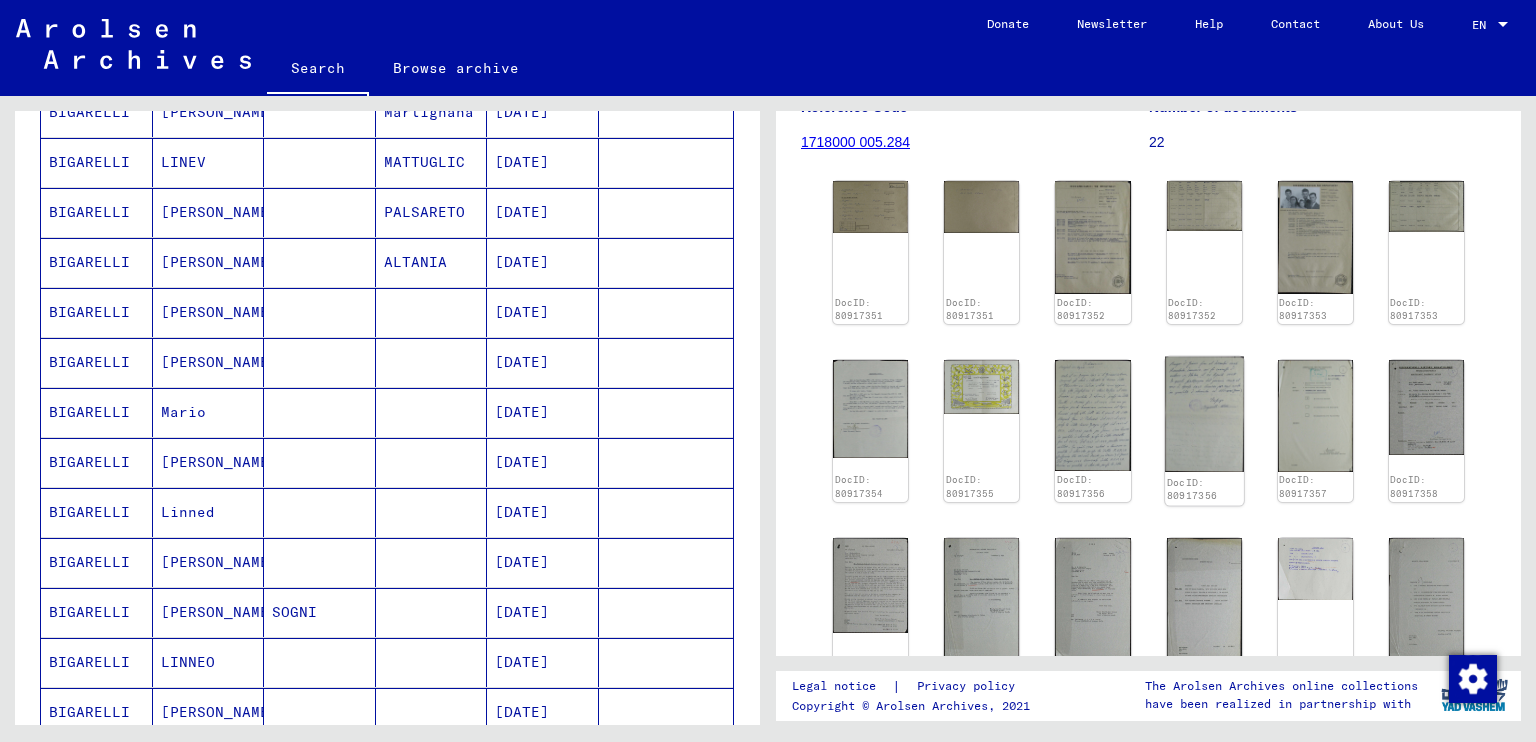 click 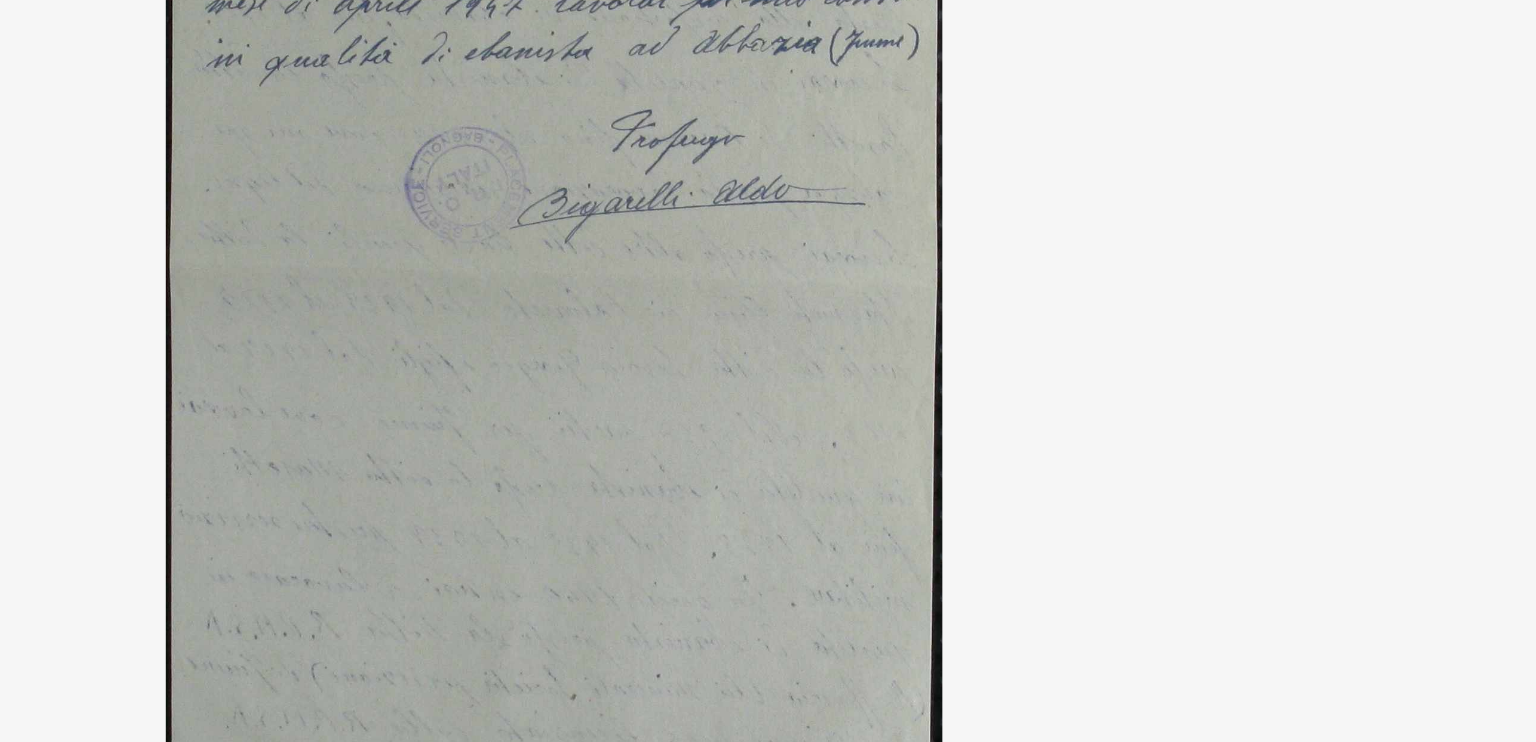type 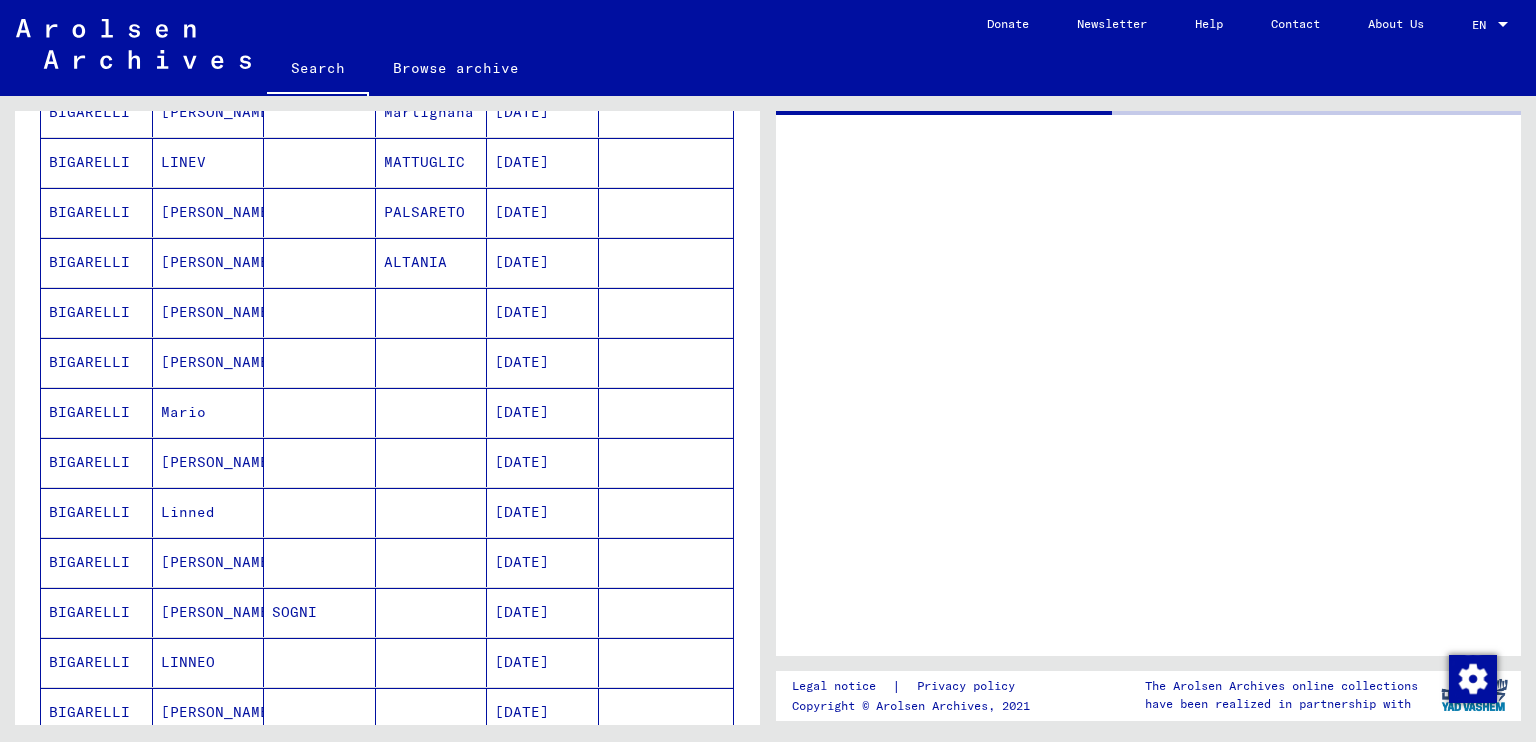 scroll, scrollTop: 0, scrollLeft: 0, axis: both 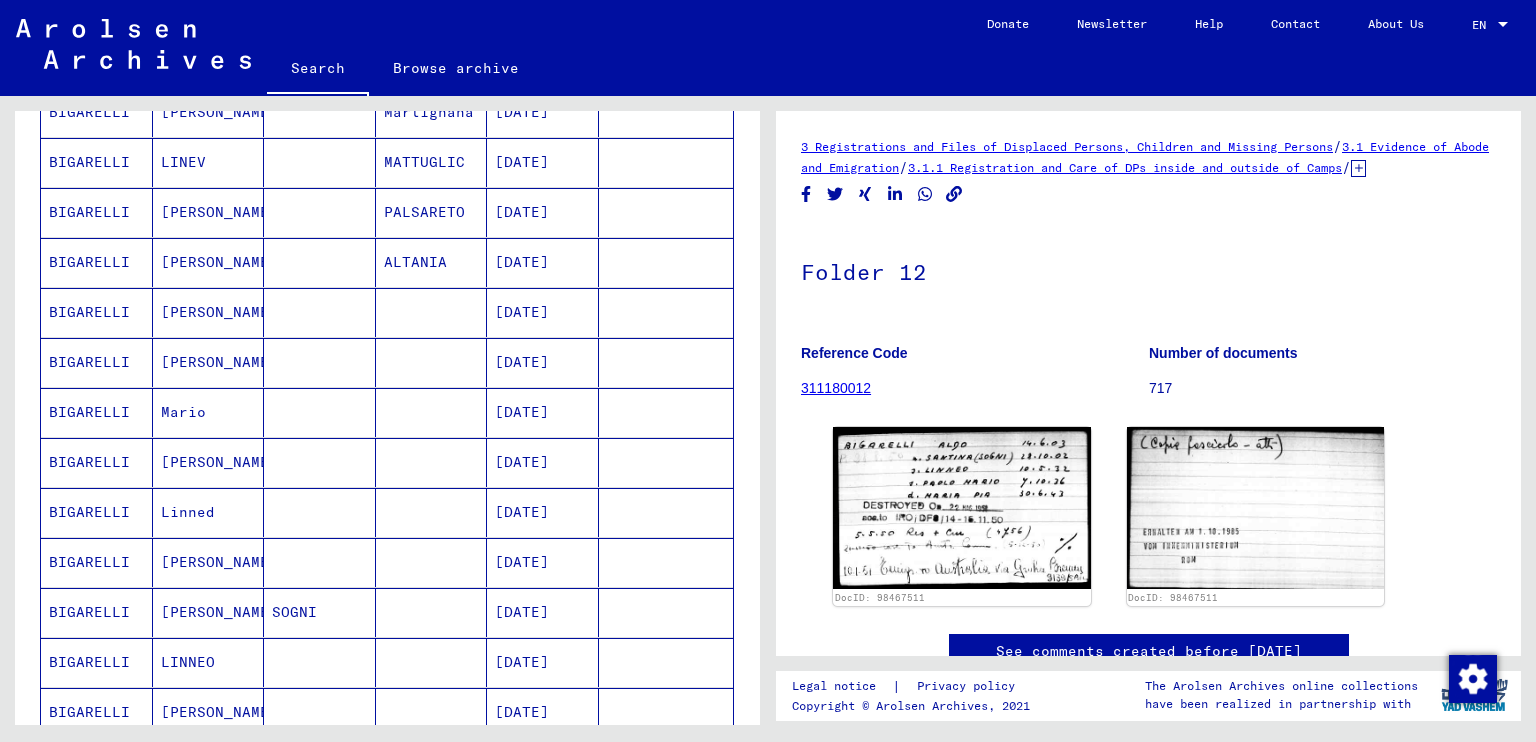 click on "[PERSON_NAME]" at bounding box center [209, 362] 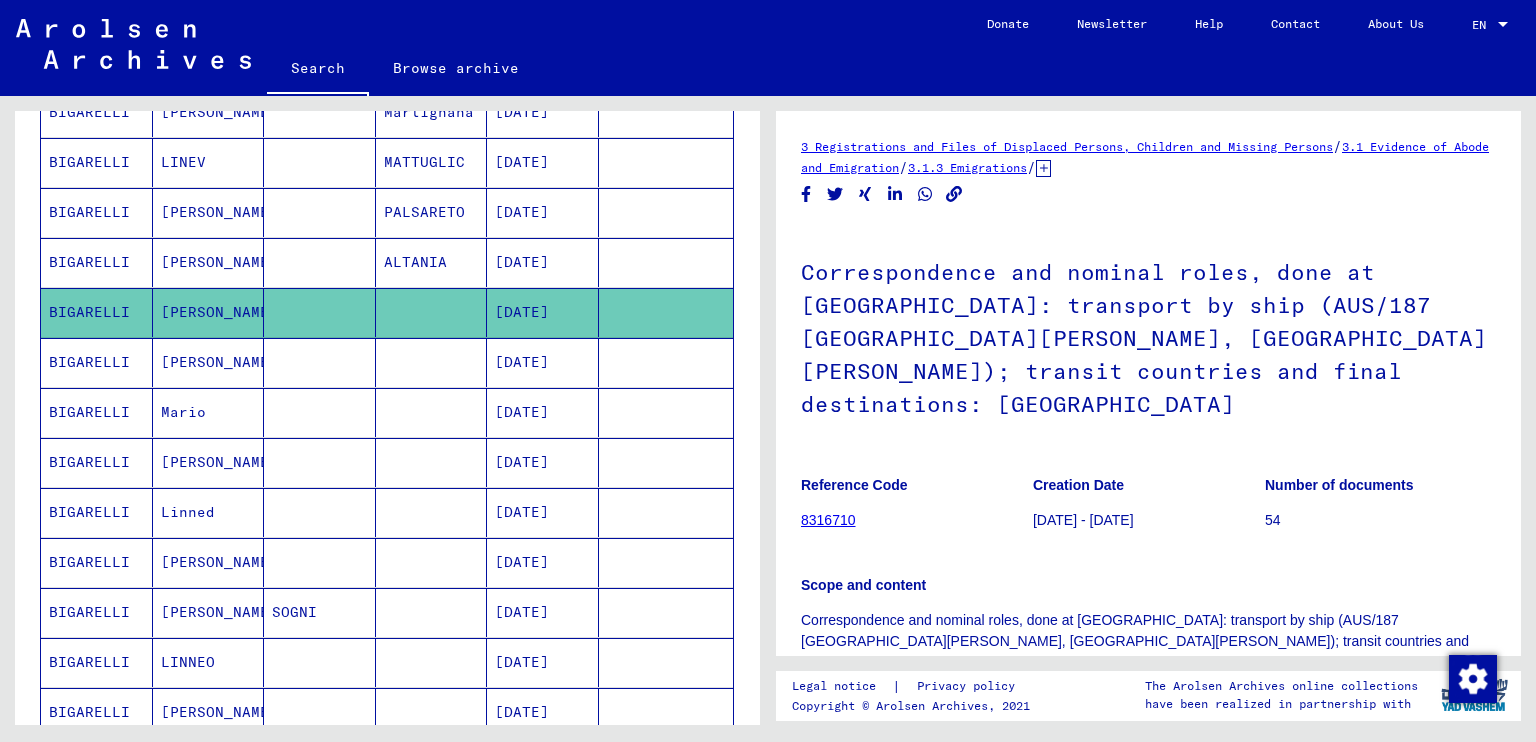 scroll, scrollTop: 0, scrollLeft: 0, axis: both 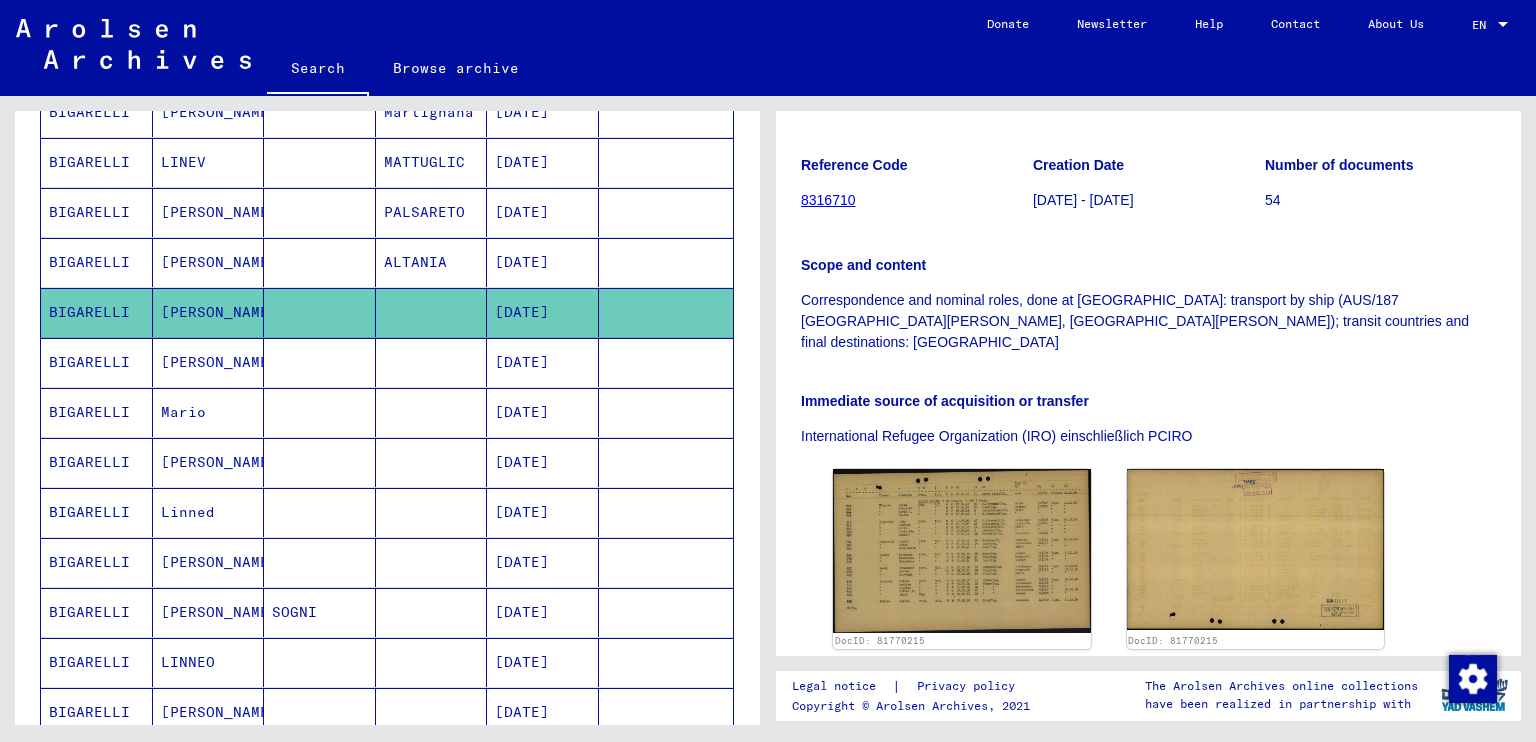 click on "[DATE]" at bounding box center (543, 612) 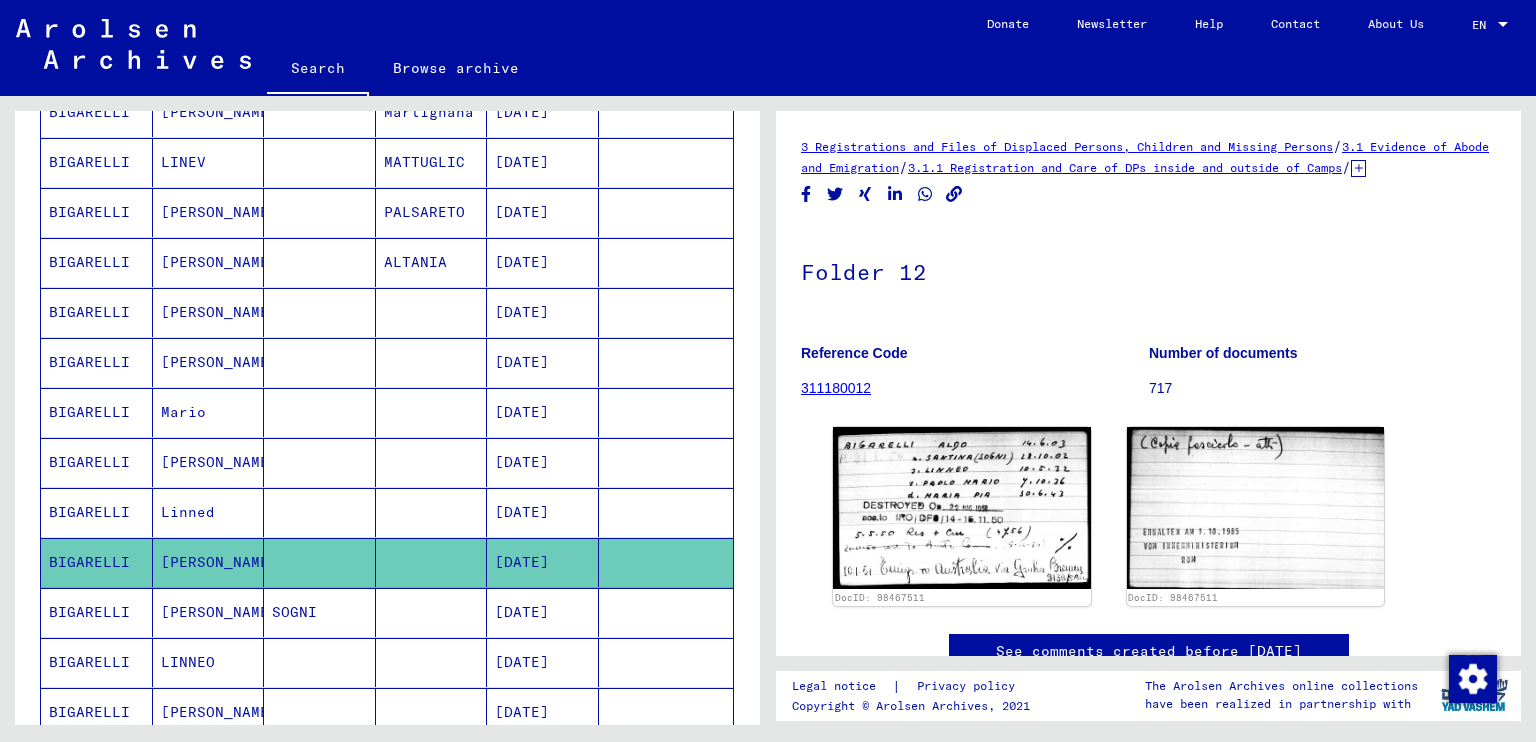 scroll, scrollTop: 0, scrollLeft: 0, axis: both 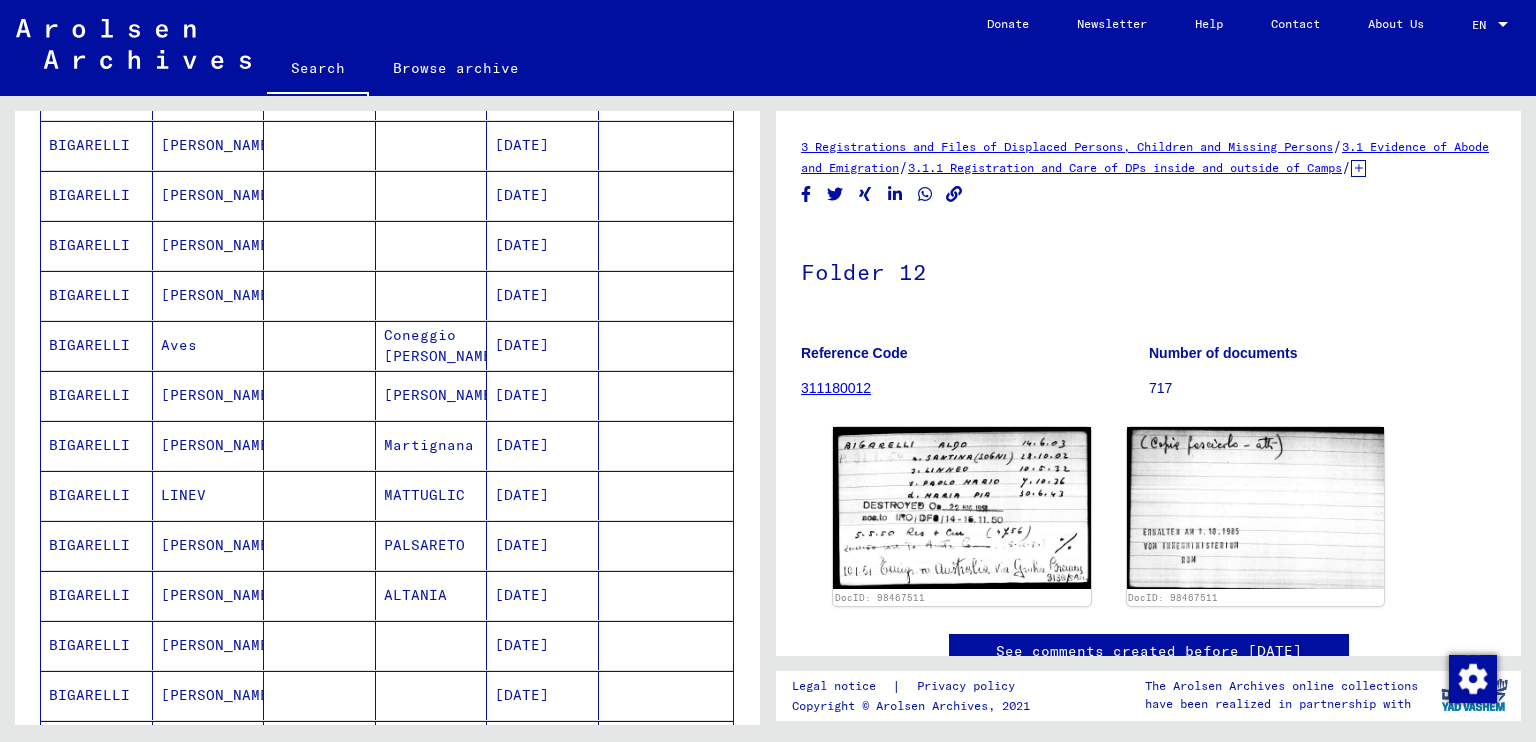click on "[PERSON_NAME]" at bounding box center [432, 445] 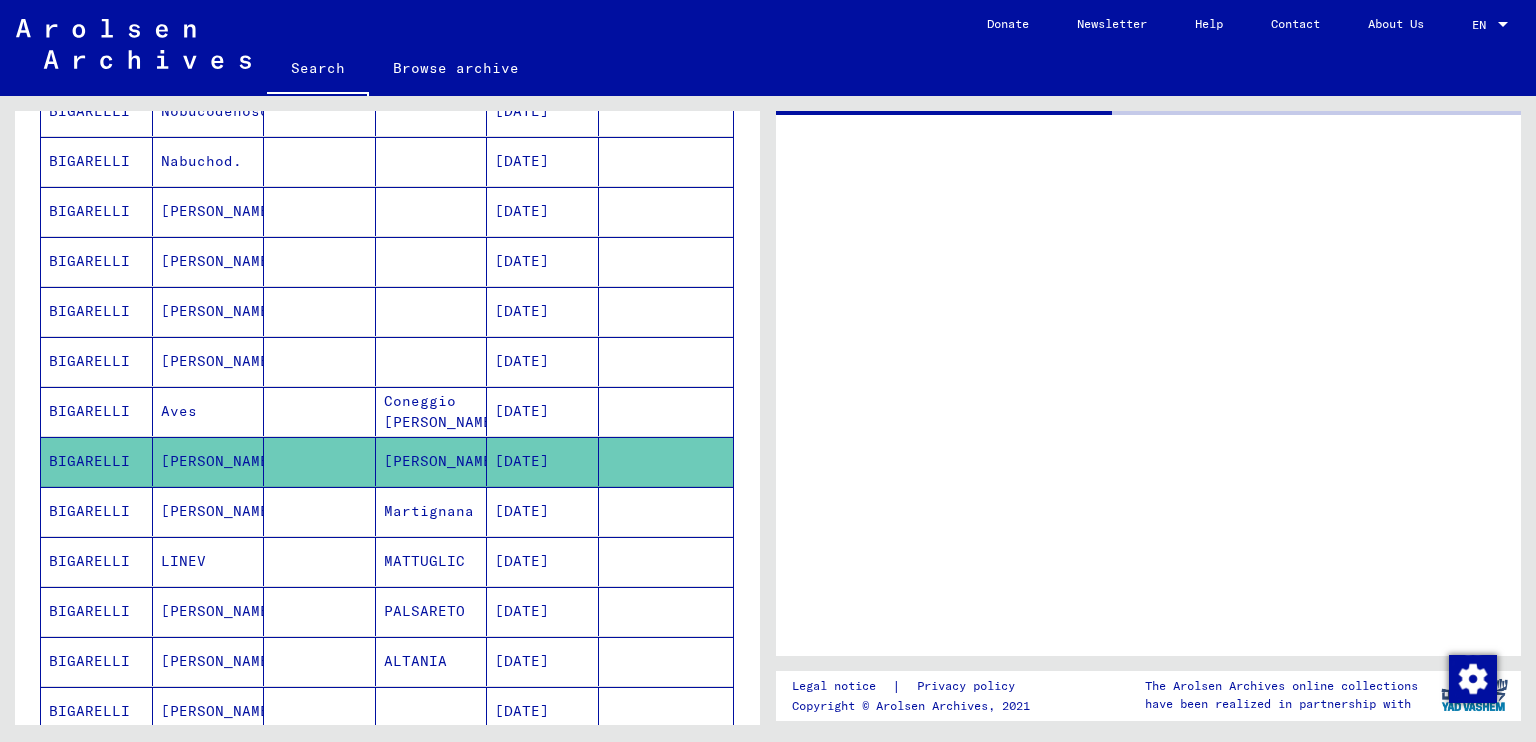 scroll, scrollTop: 284, scrollLeft: 0, axis: vertical 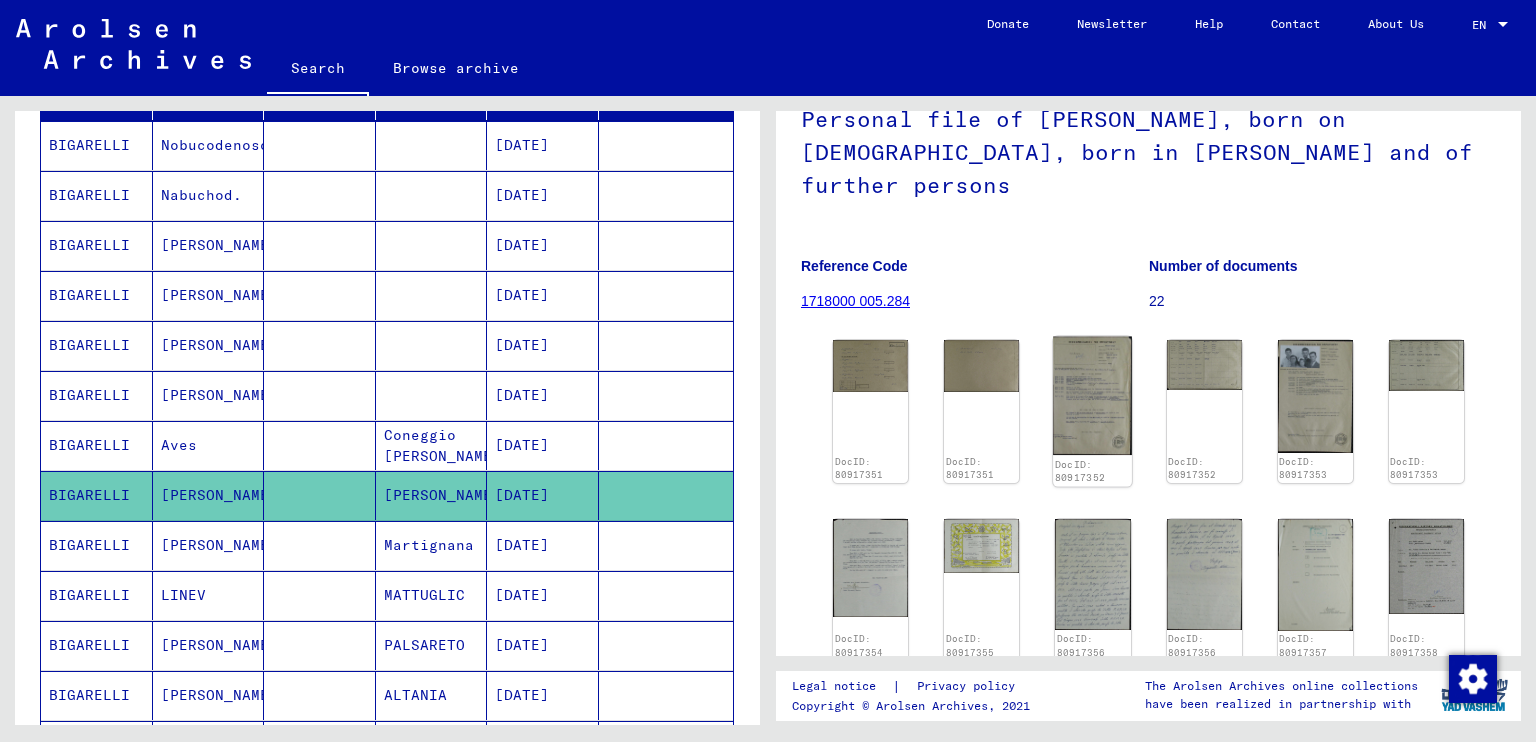 click 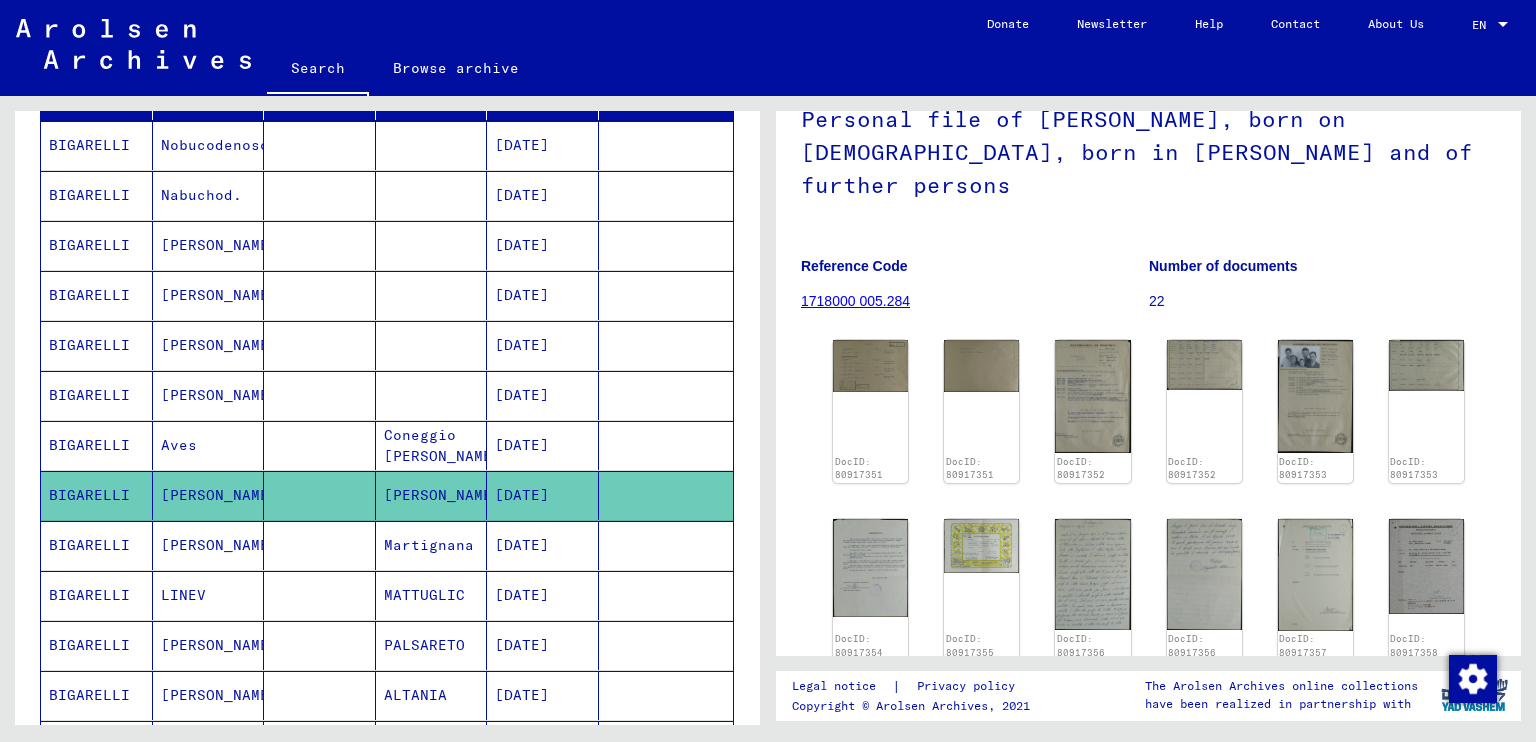 scroll, scrollTop: 0, scrollLeft: 0, axis: both 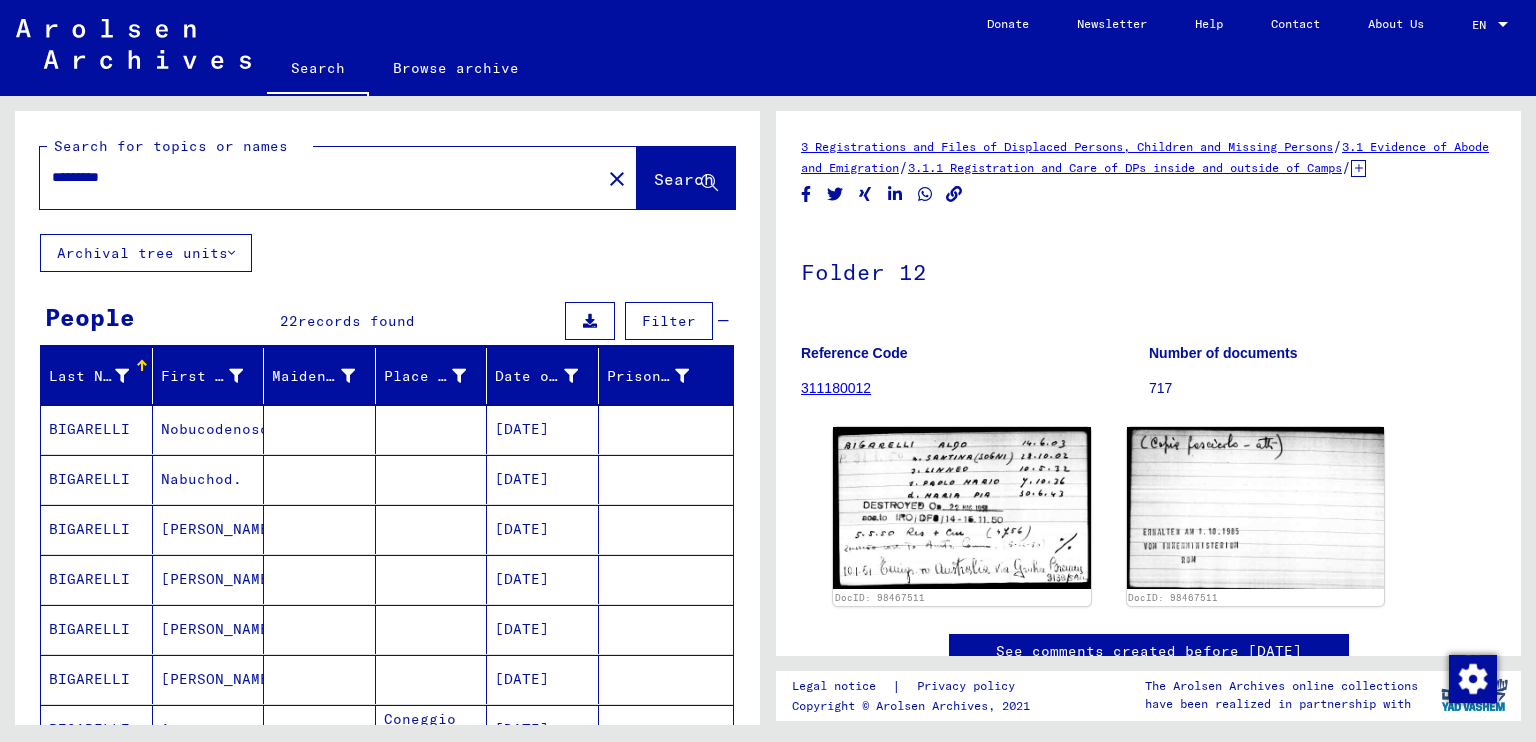 click on "*********" at bounding box center (320, 177) 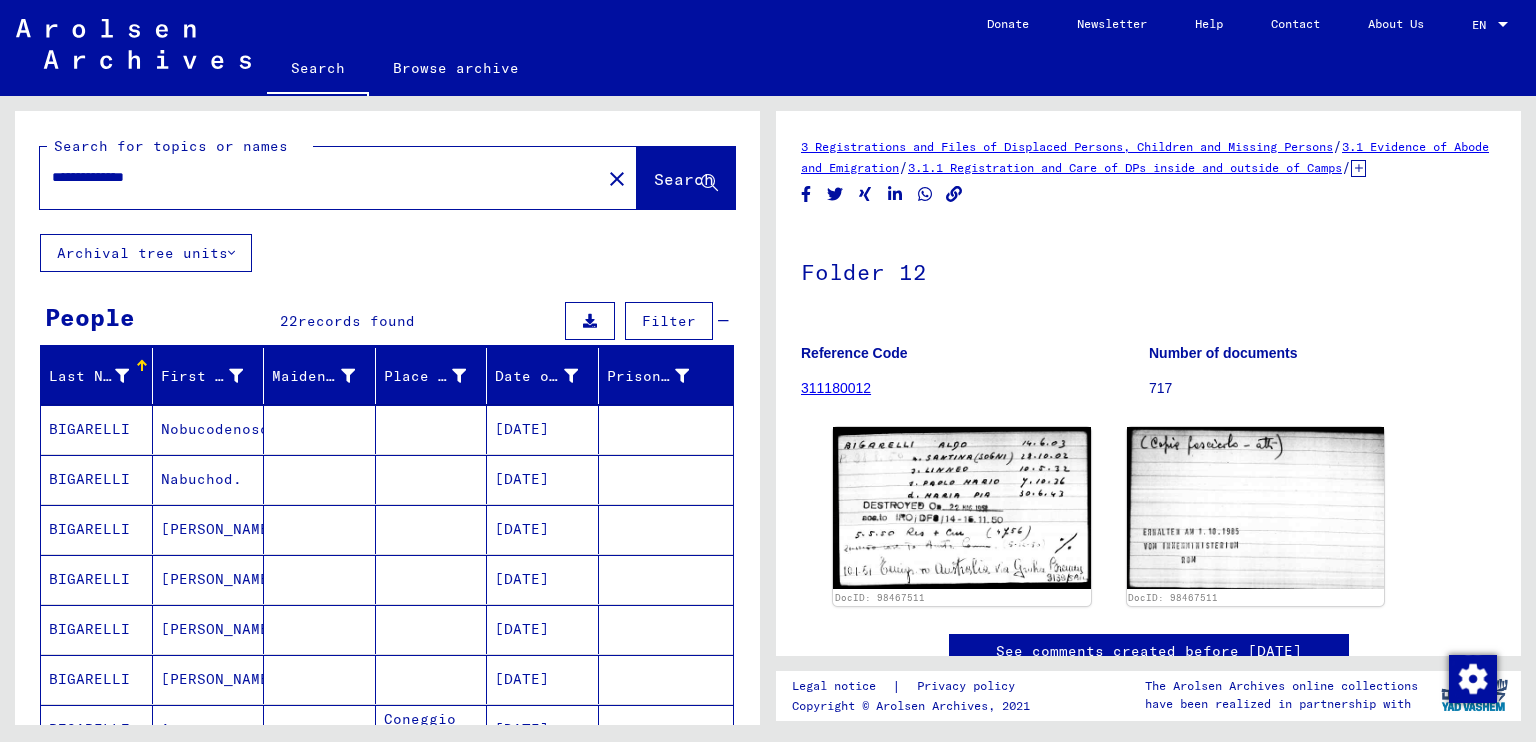 type on "**********" 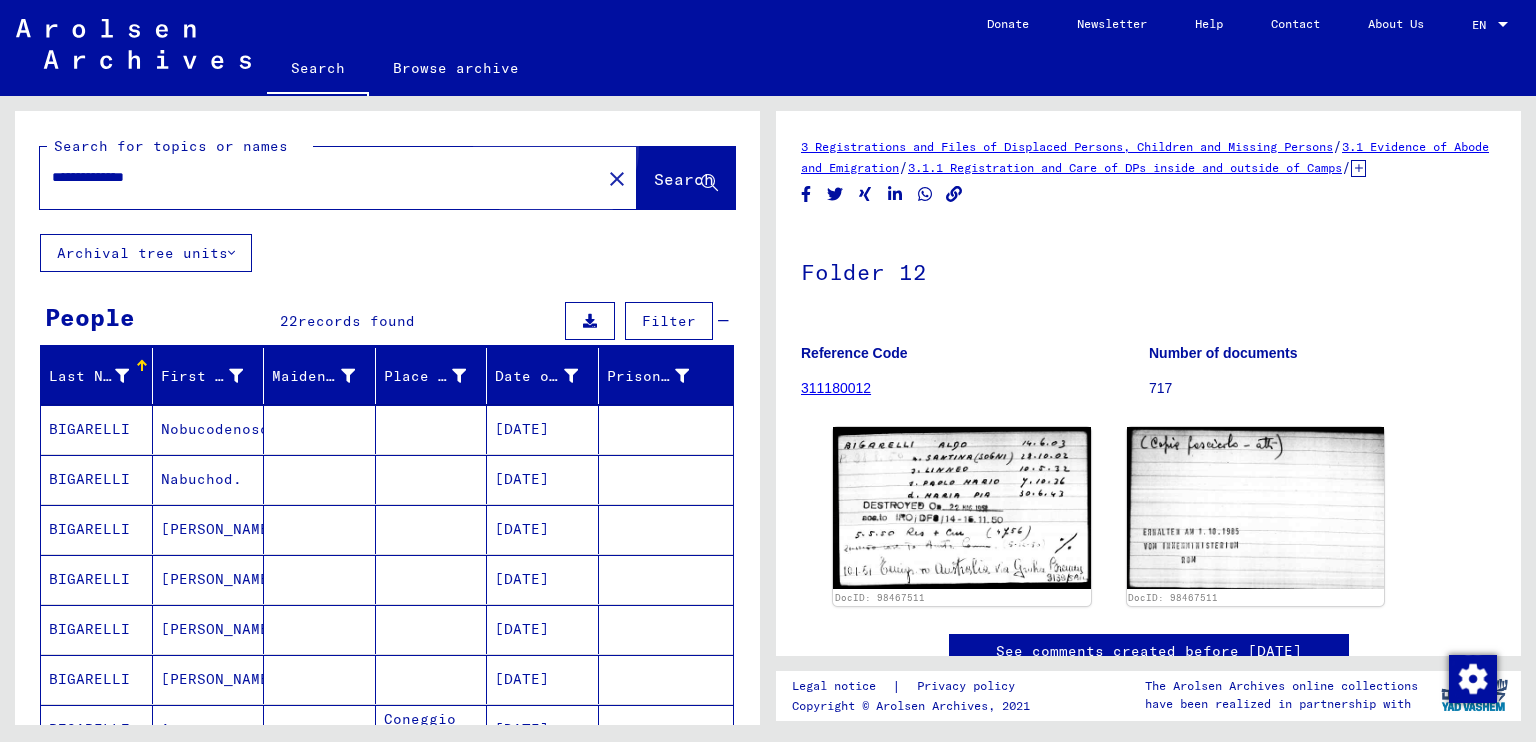 click on "Search" 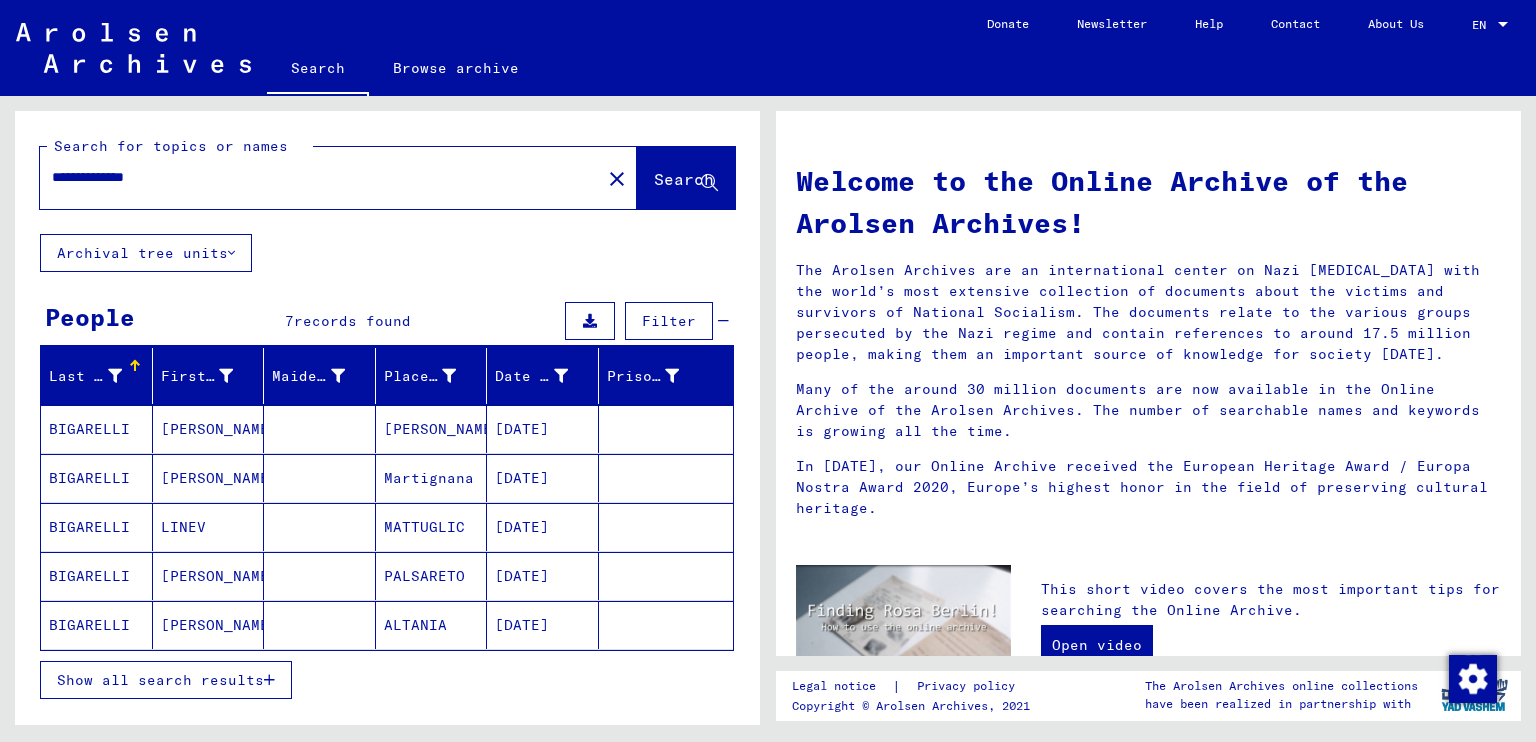 click on "[PERSON_NAME]" at bounding box center (432, 478) 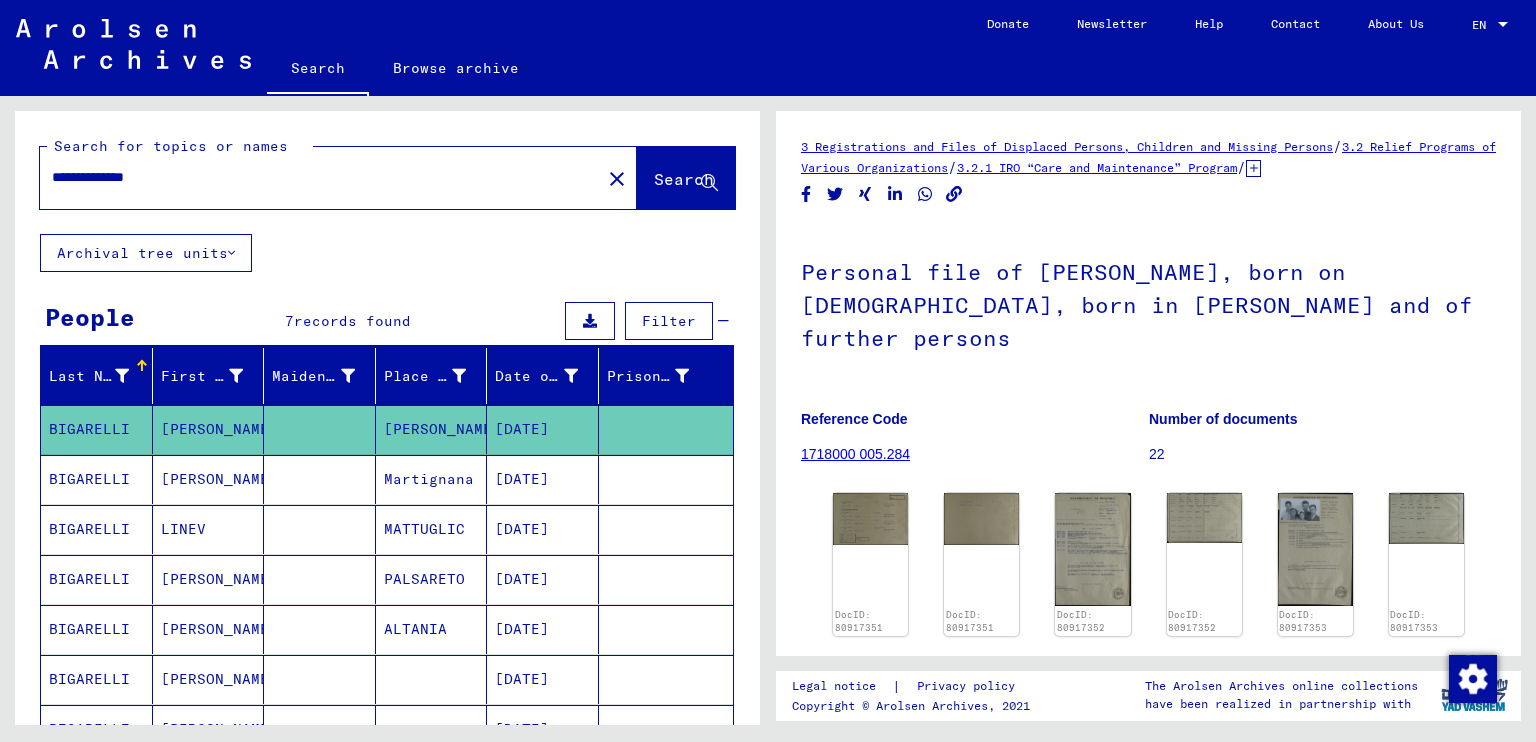 scroll, scrollTop: 0, scrollLeft: 0, axis: both 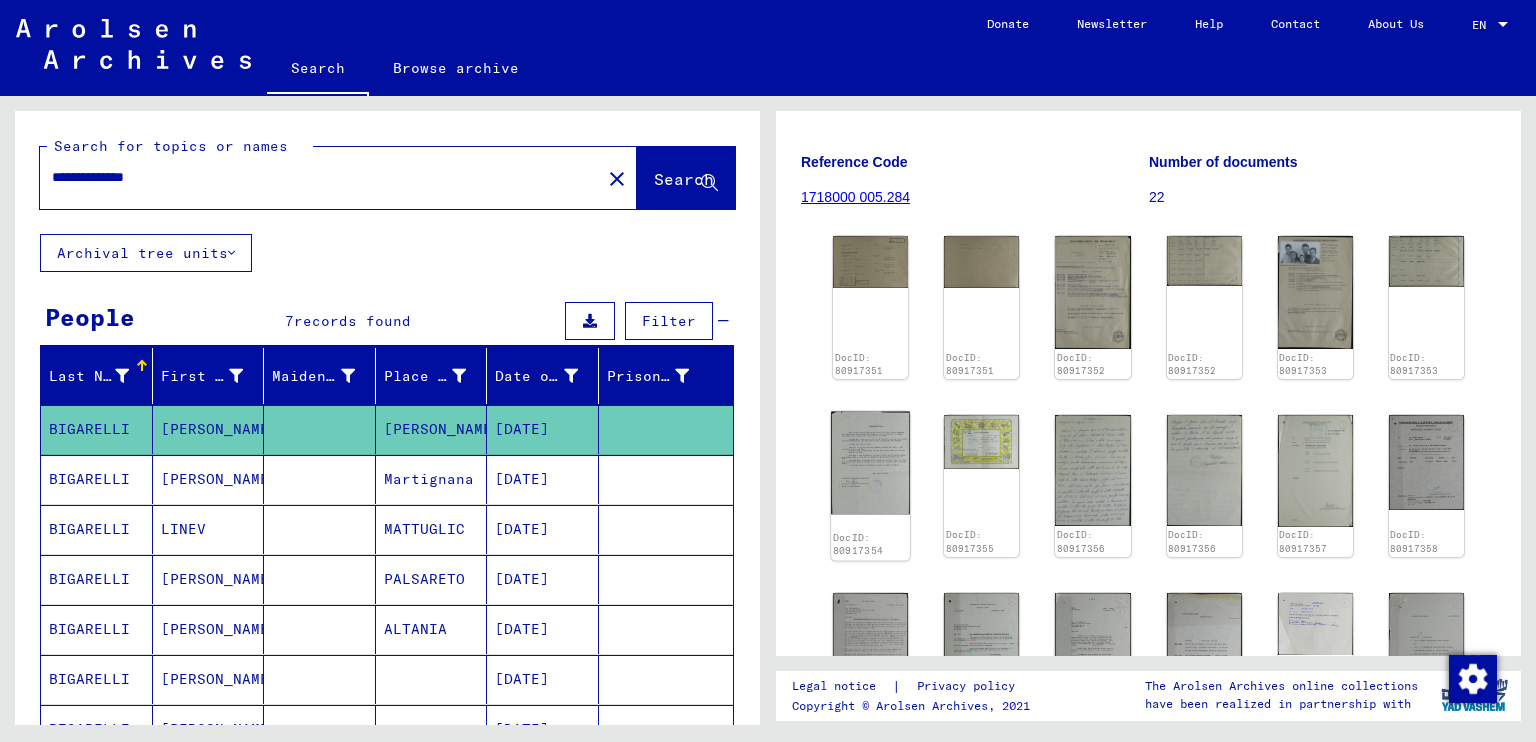 click 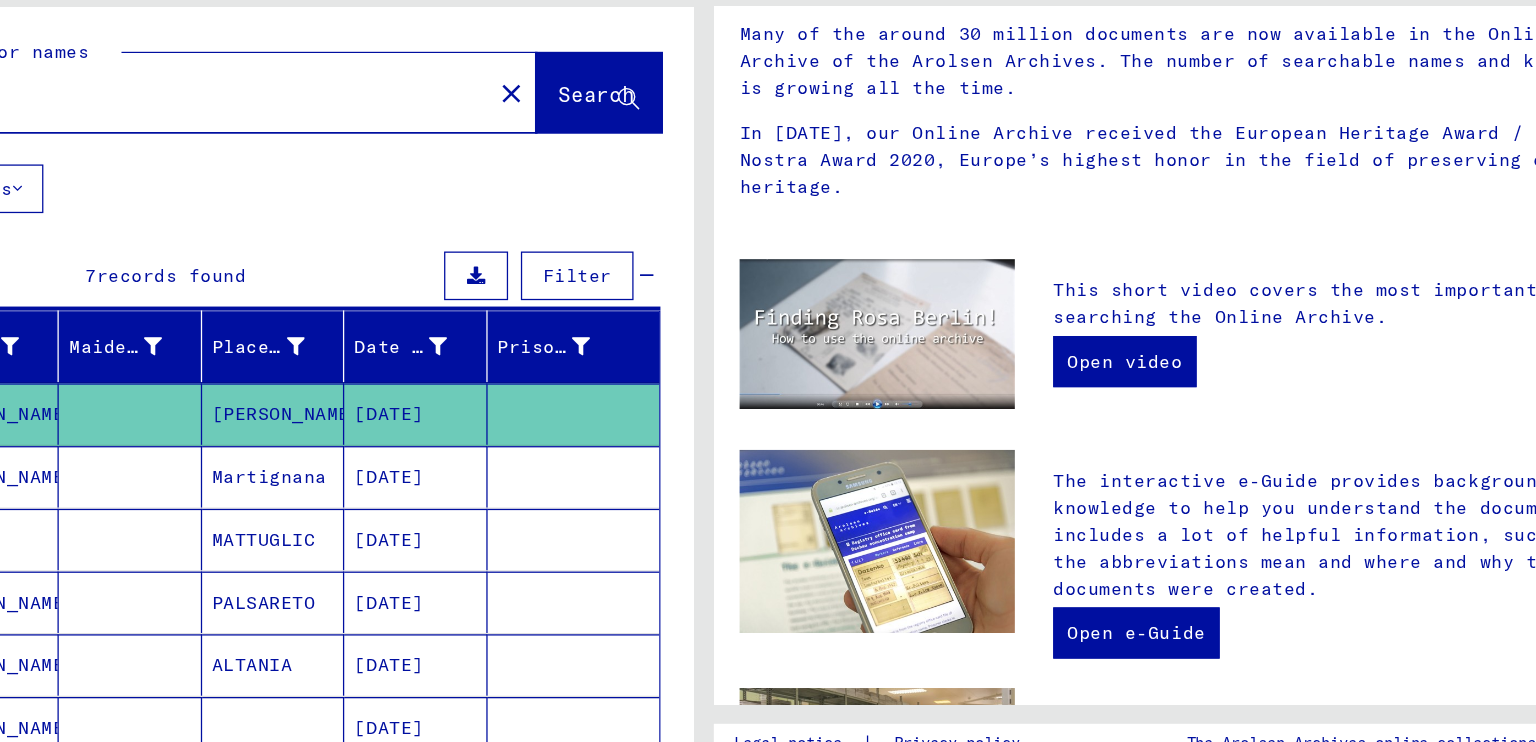 scroll, scrollTop: 0, scrollLeft: 0, axis: both 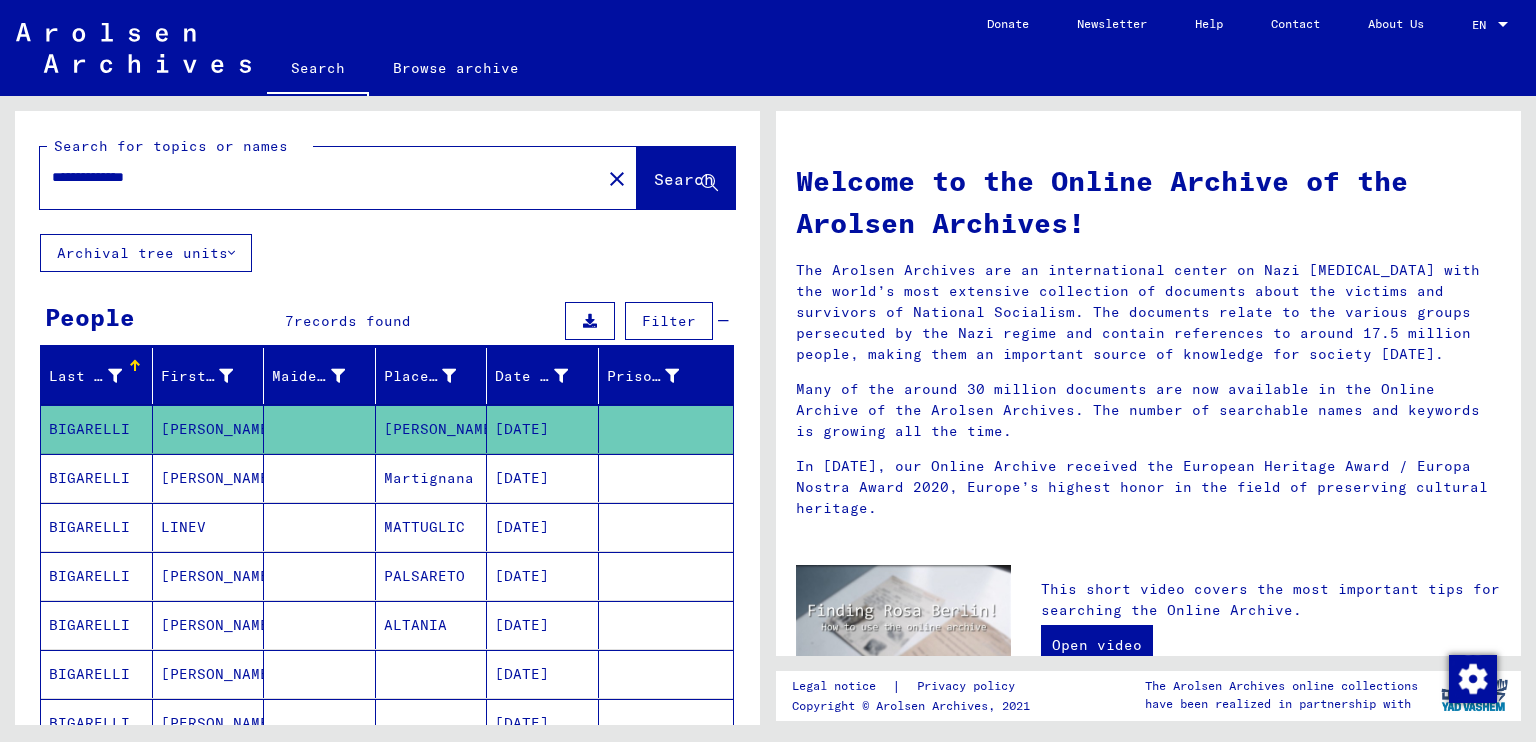 click on "[PERSON_NAME]" 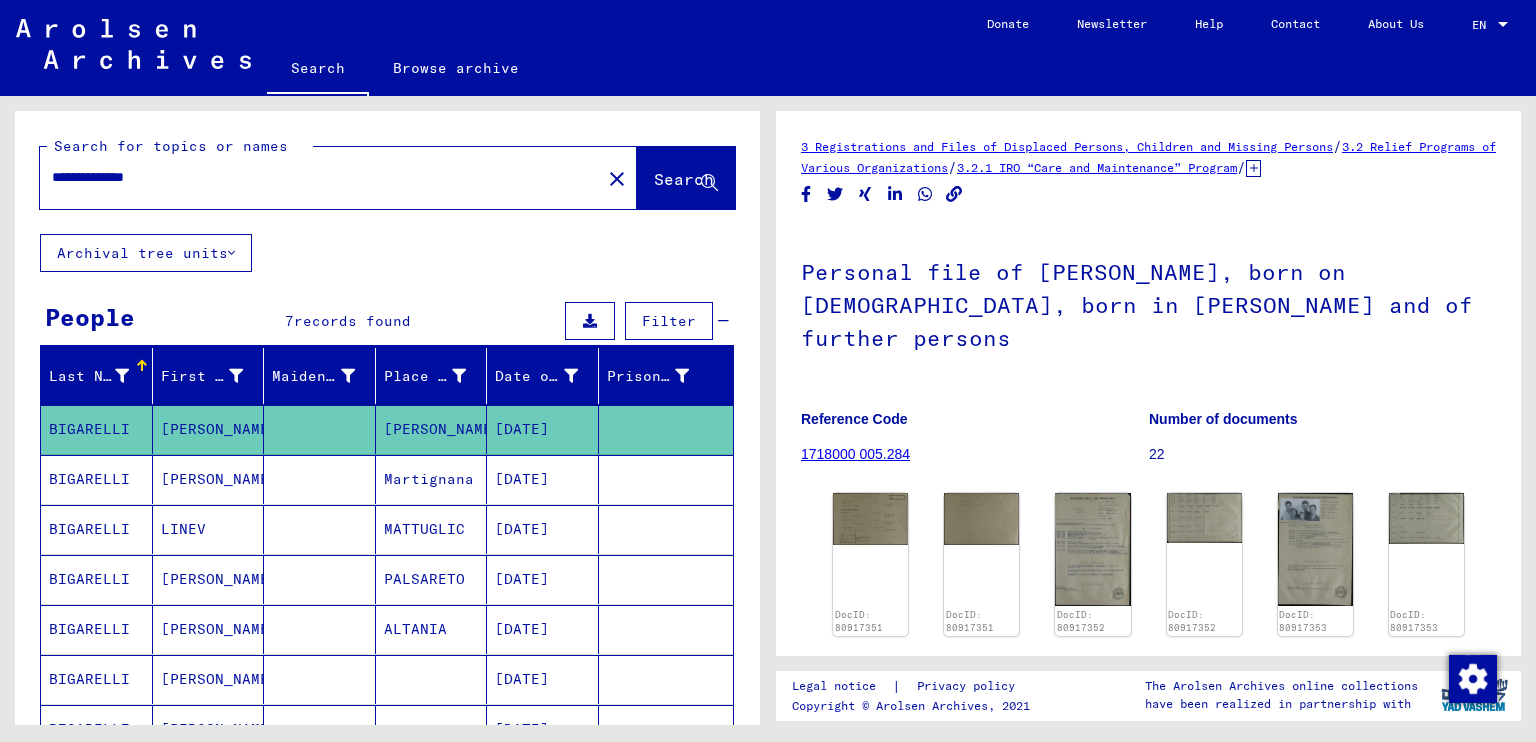 scroll, scrollTop: 0, scrollLeft: 0, axis: both 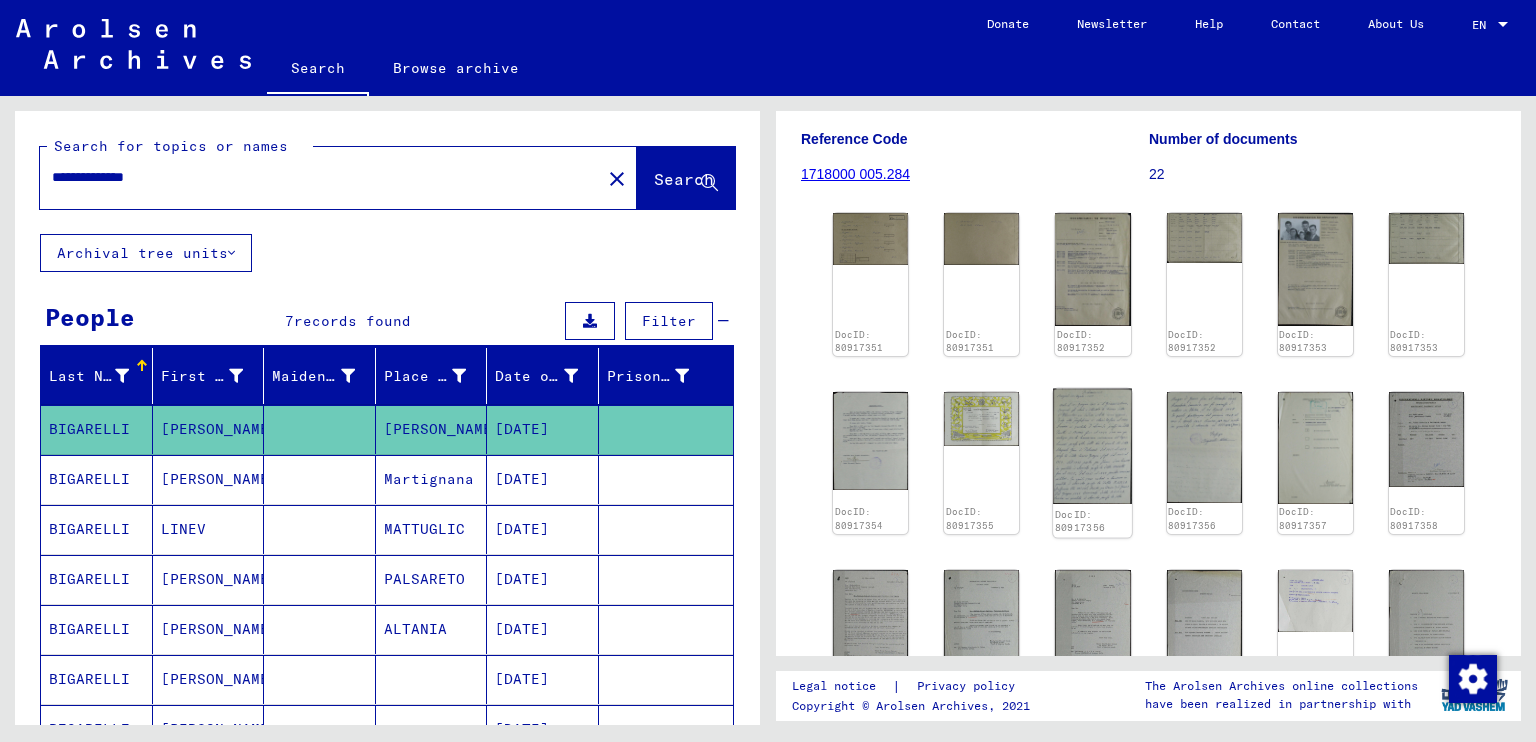 click 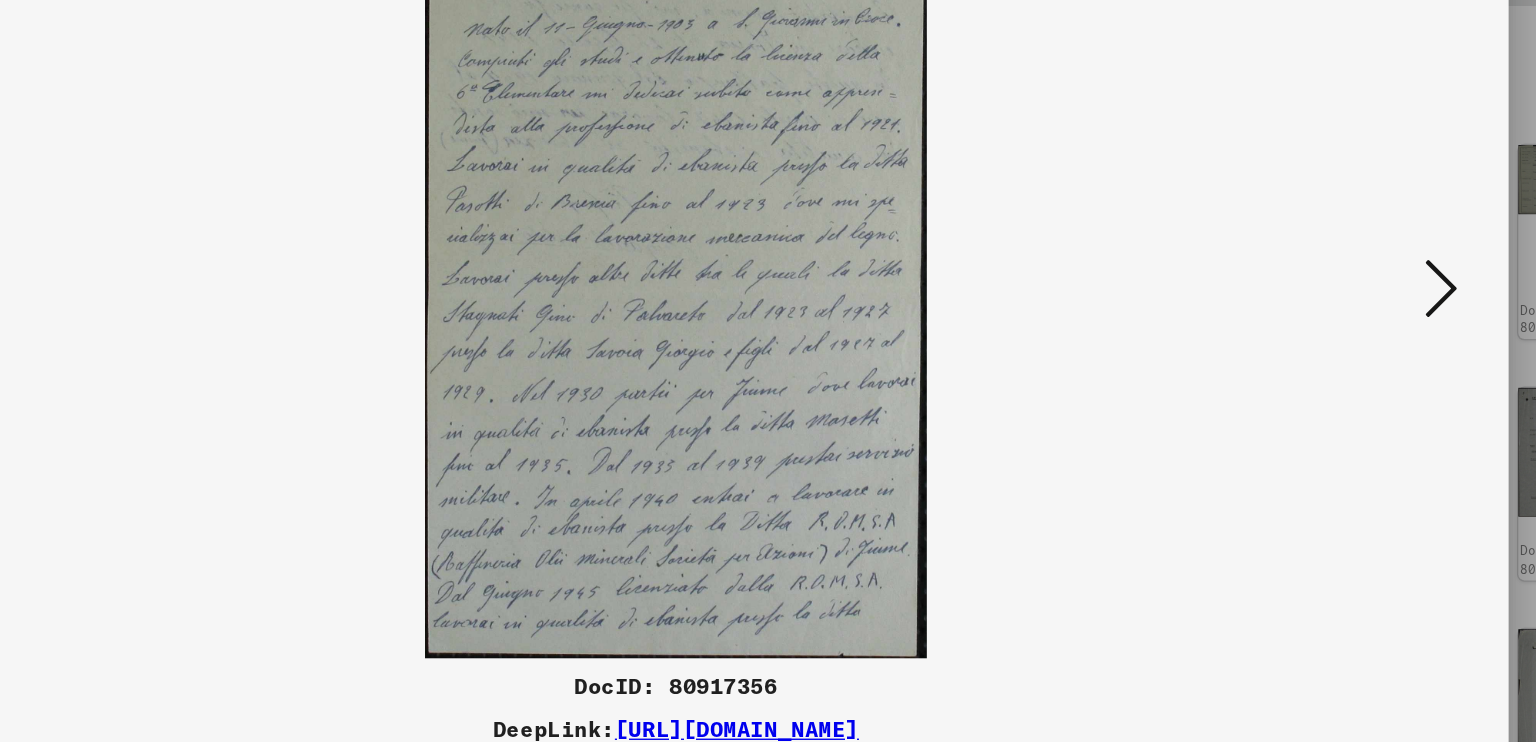 click at bounding box center [1332, 319] 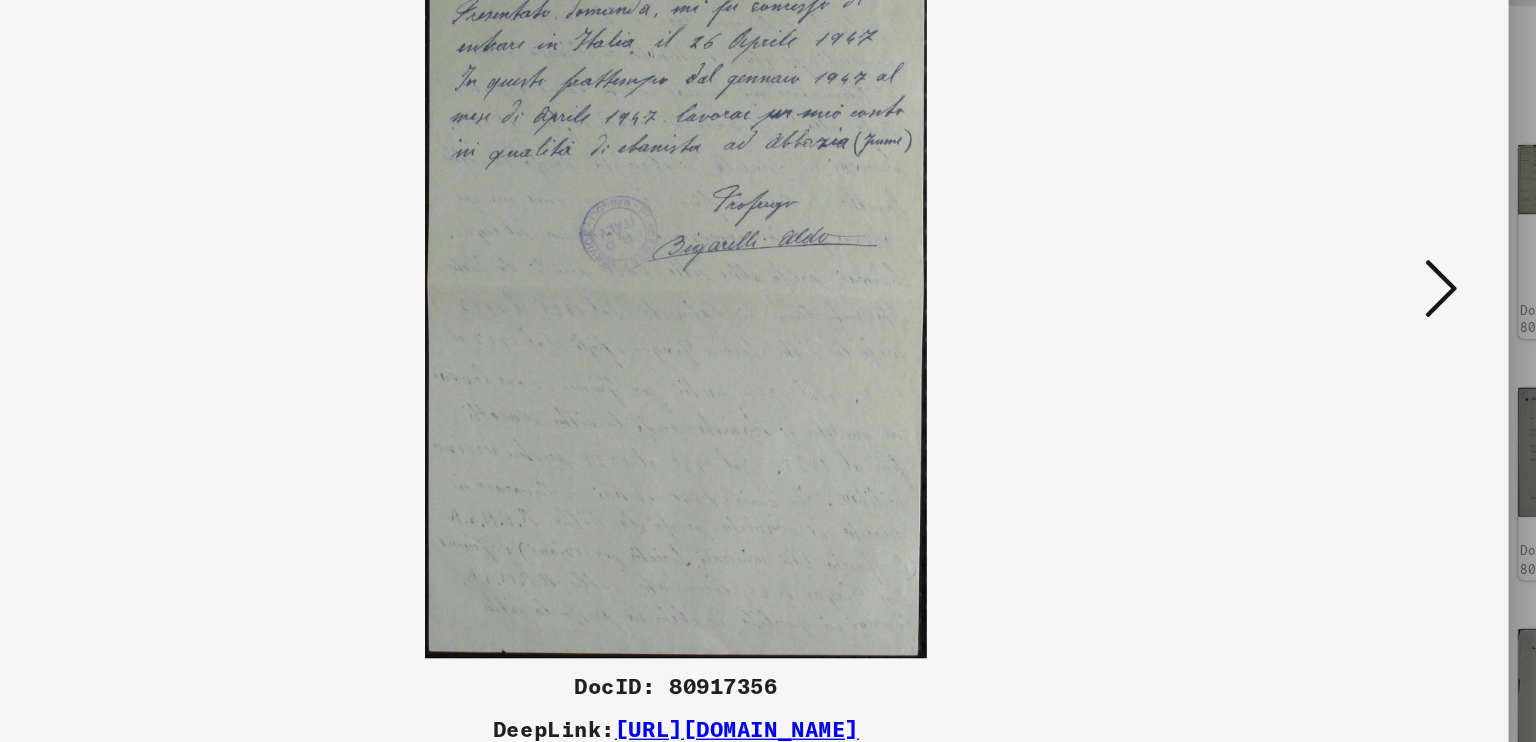 type 